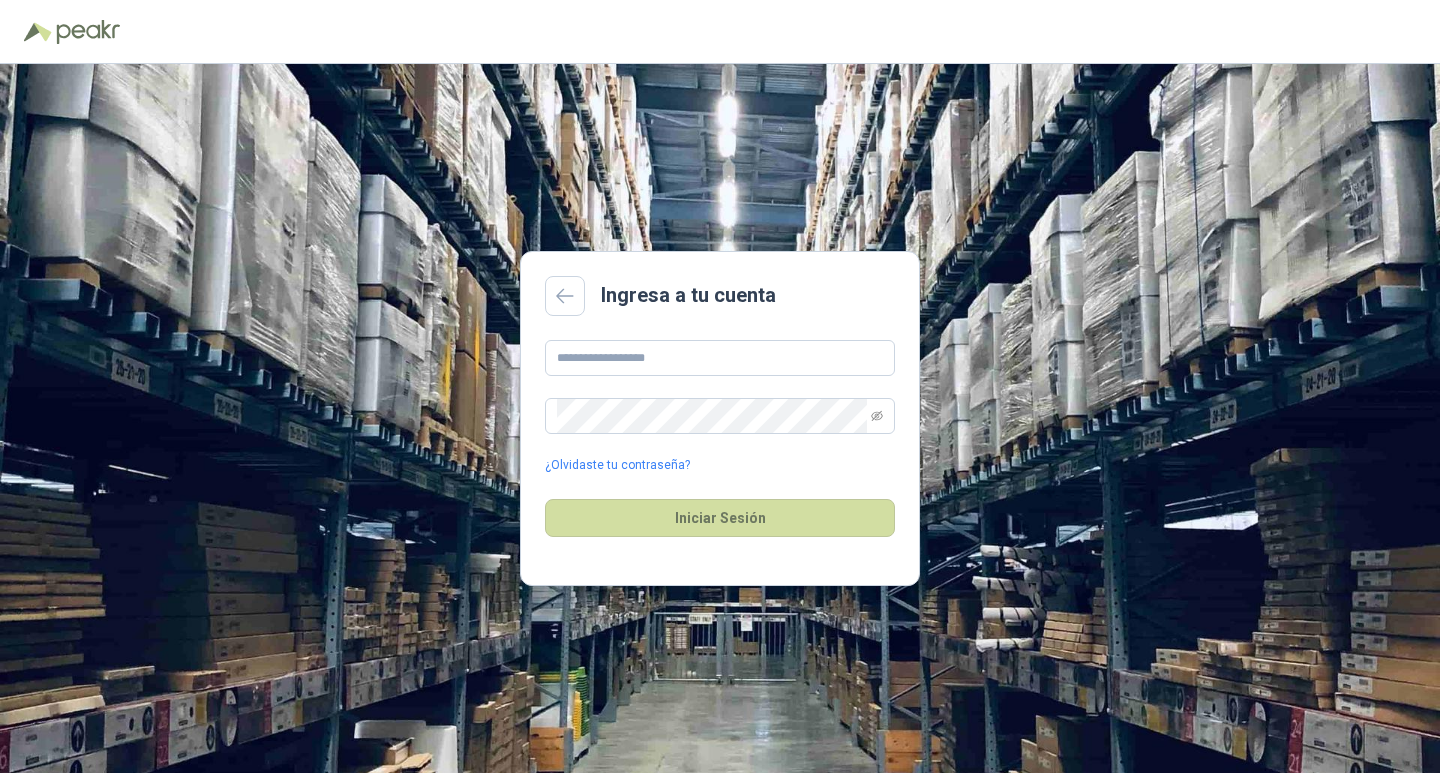 scroll, scrollTop: 0, scrollLeft: 0, axis: both 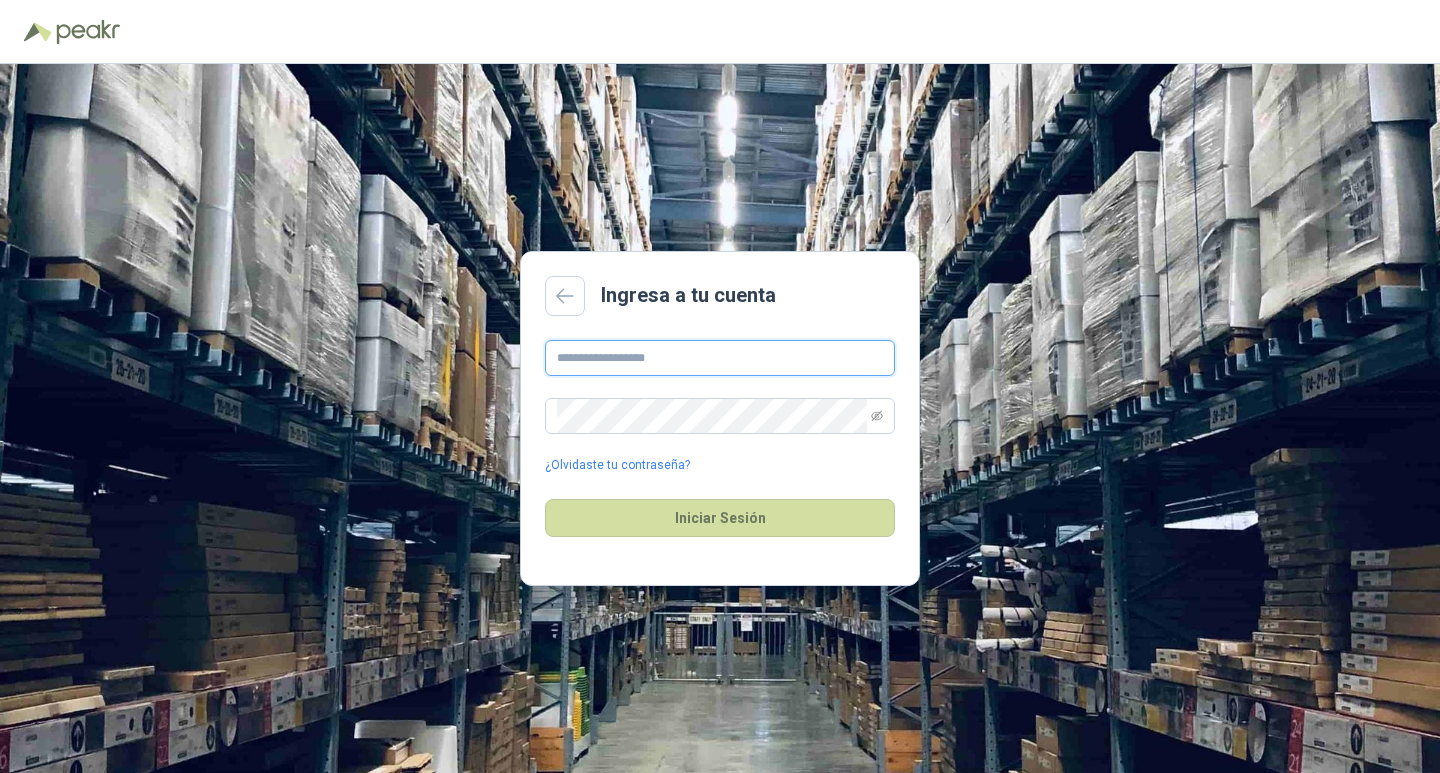 click at bounding box center [720, 358] 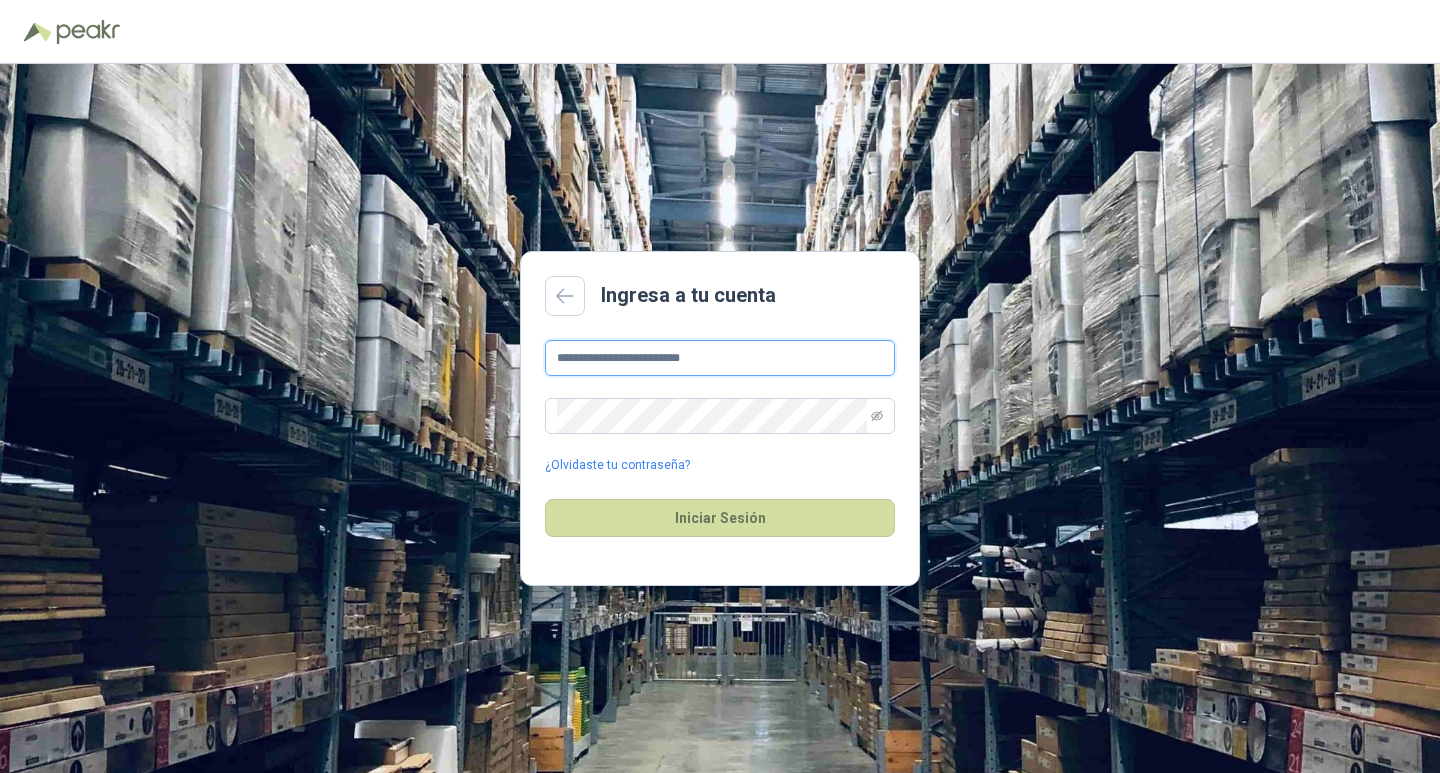 type on "**********" 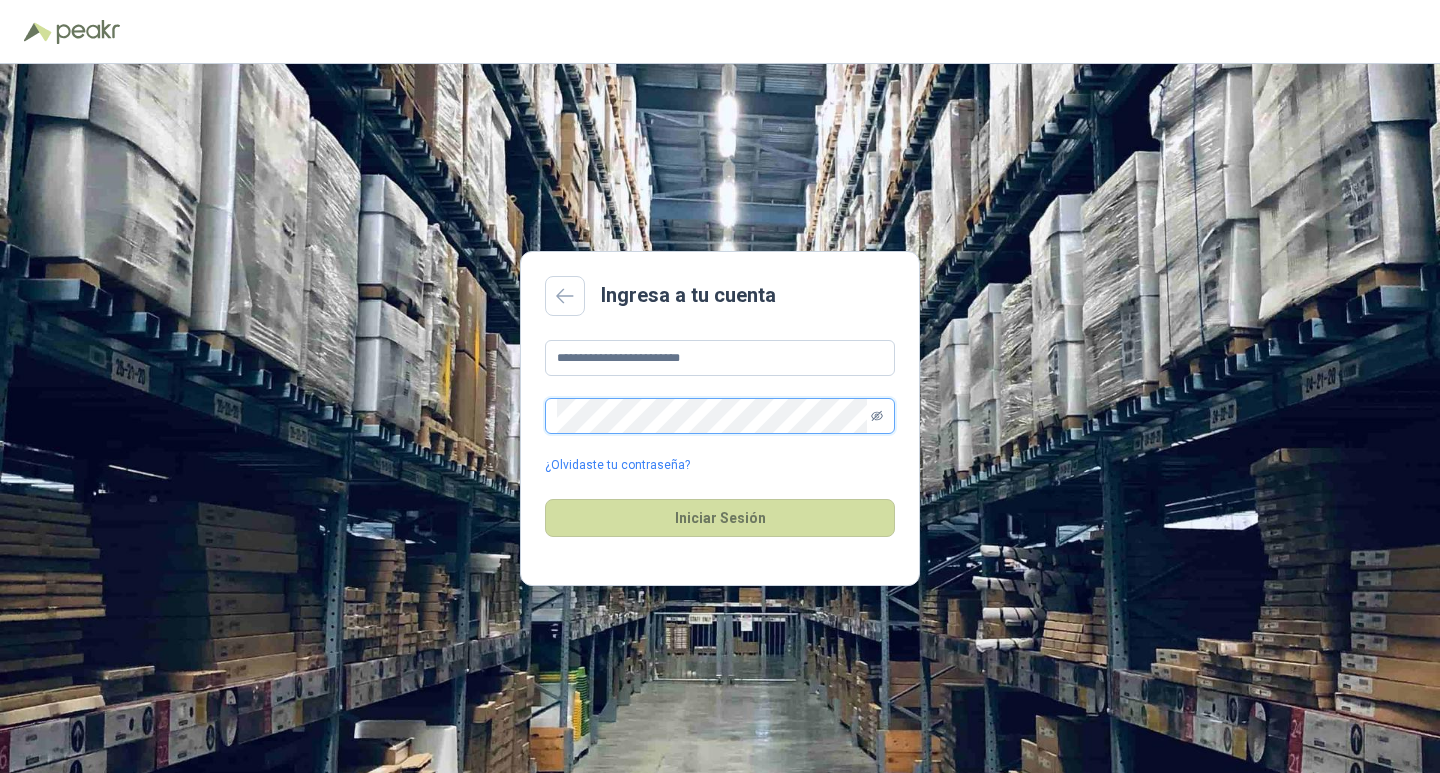 click 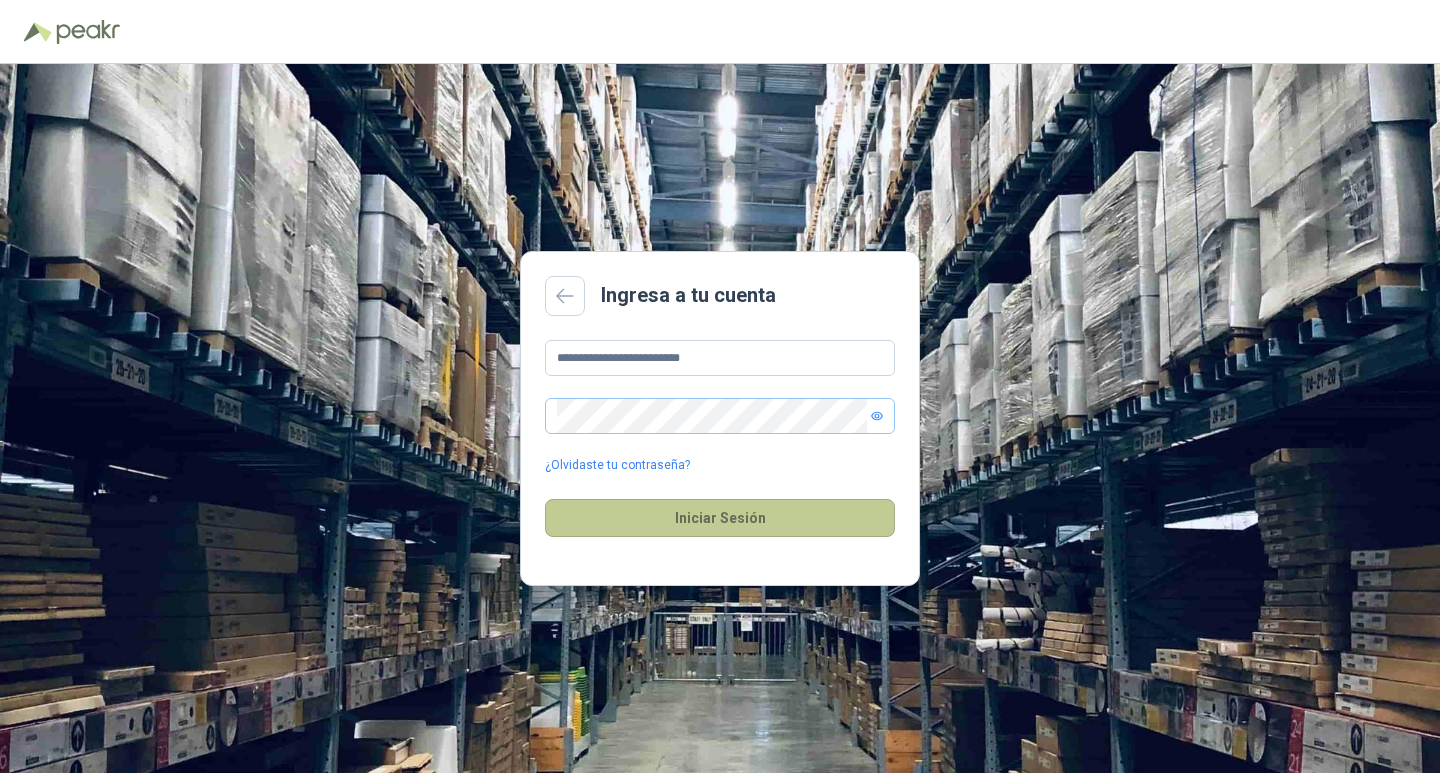 click on "Iniciar Sesión" at bounding box center (720, 518) 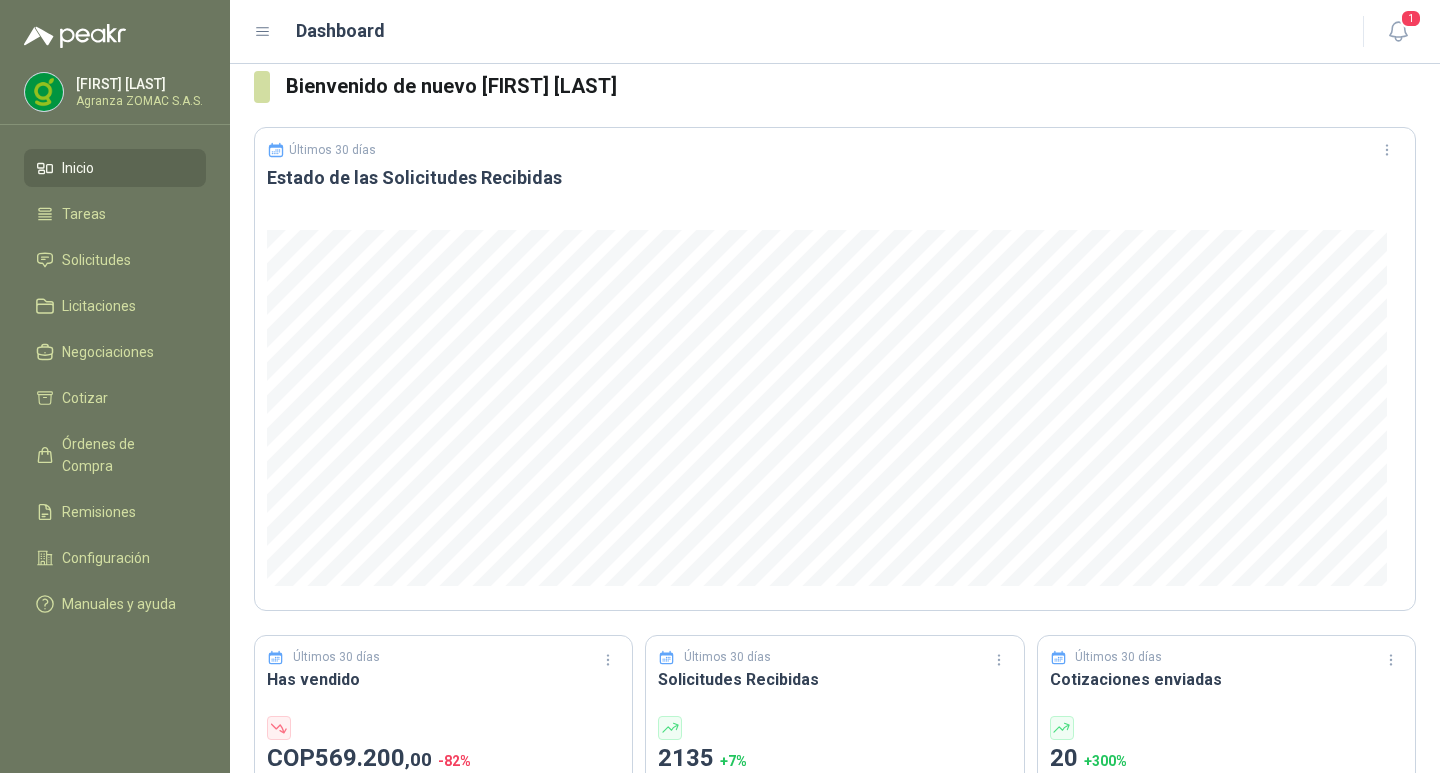 scroll, scrollTop: 0, scrollLeft: 0, axis: both 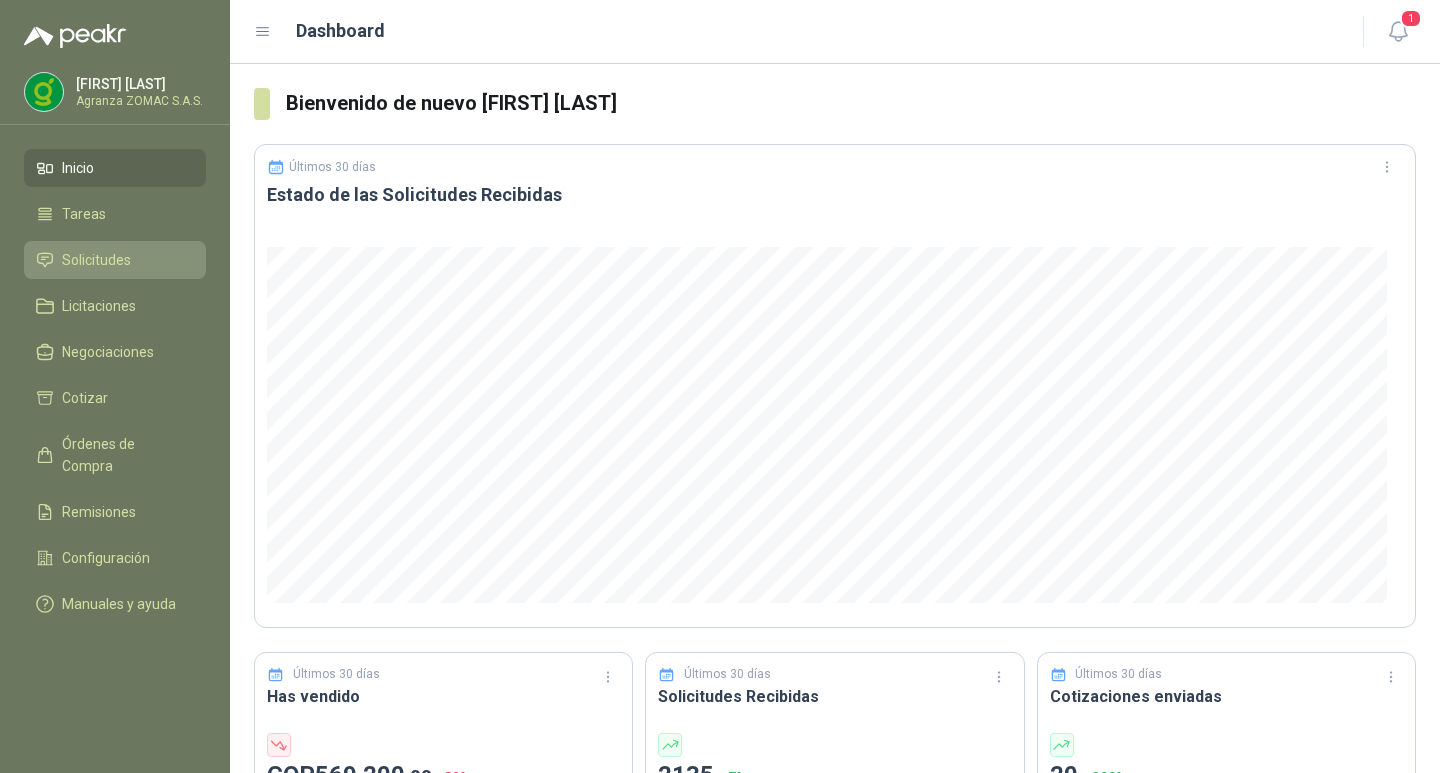click on "Solicitudes" at bounding box center [96, 260] 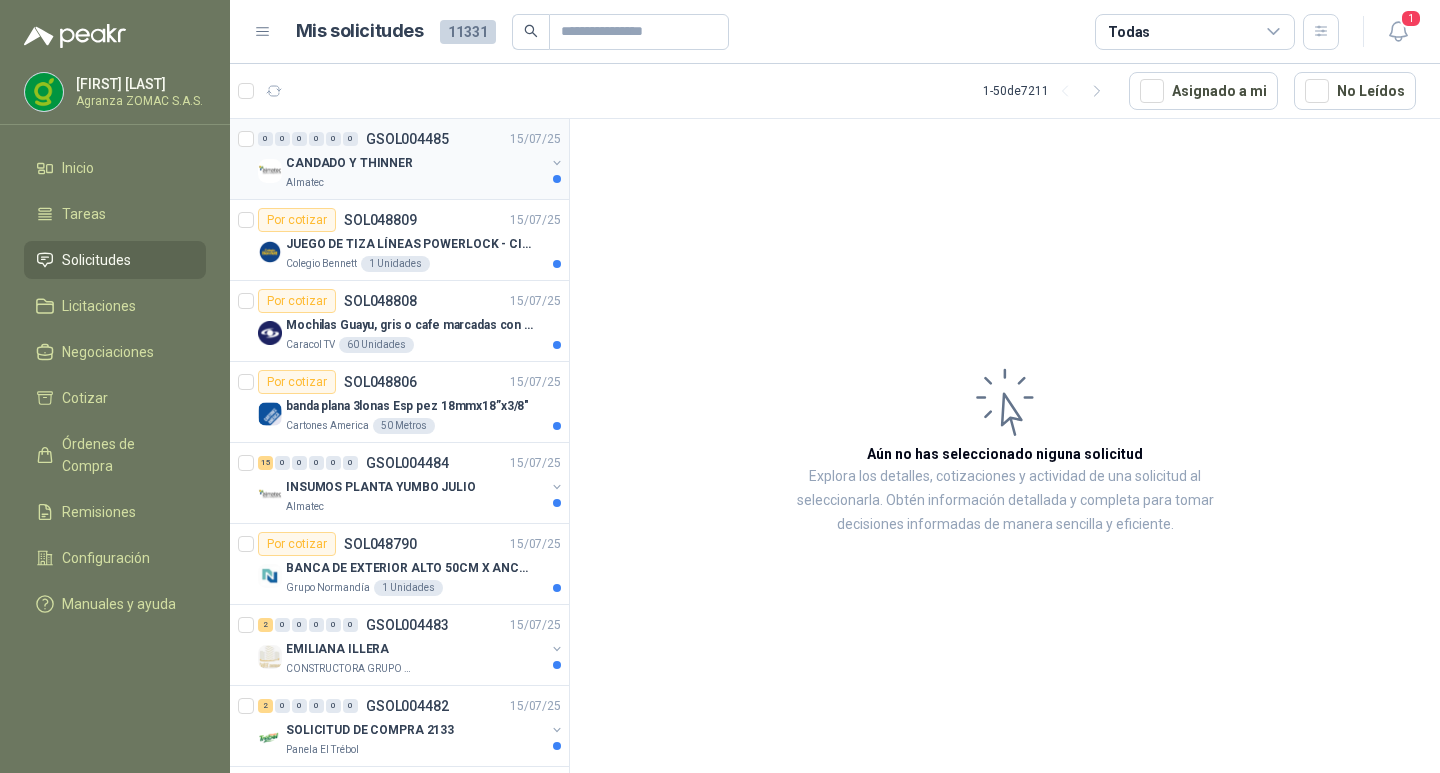 click on "CANDADO Y THINNER" at bounding box center [415, 163] 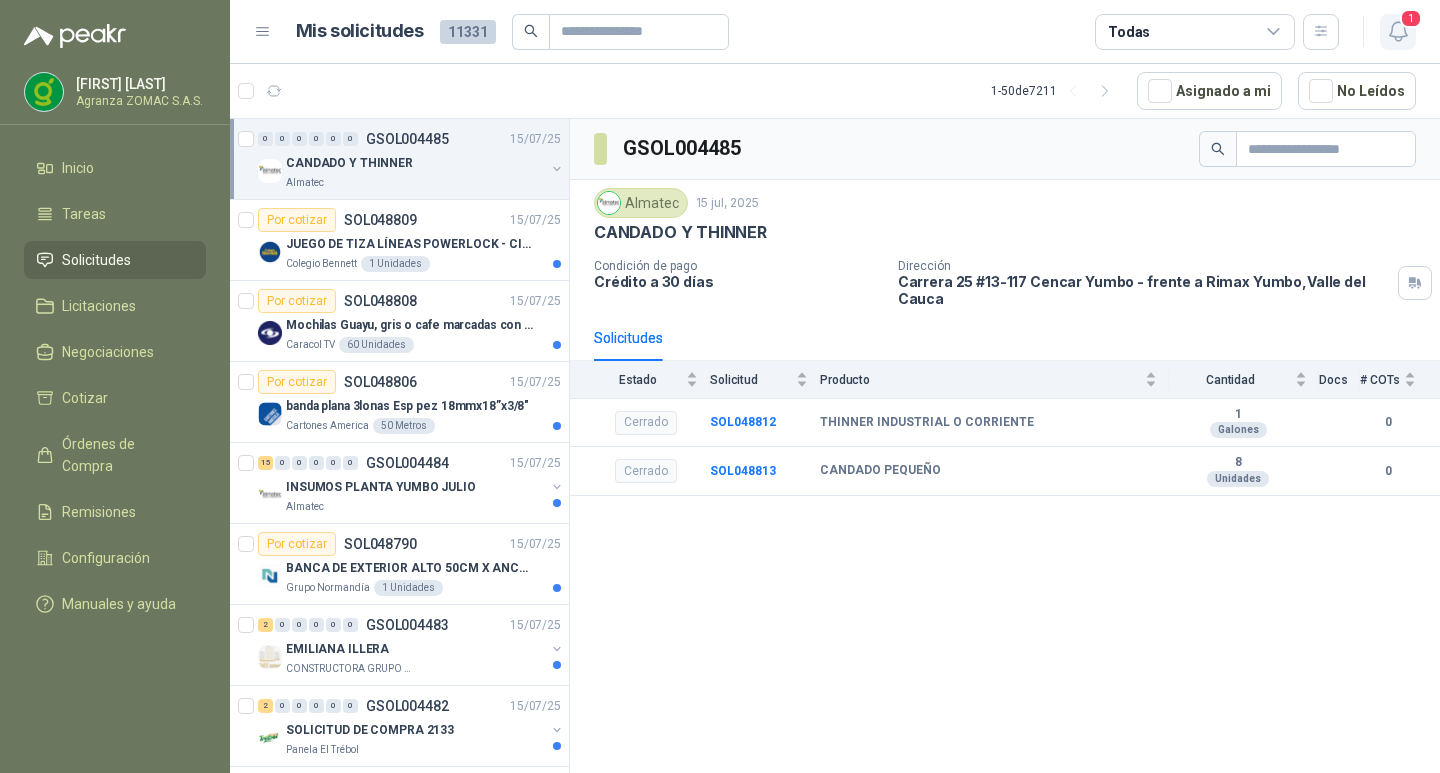 click 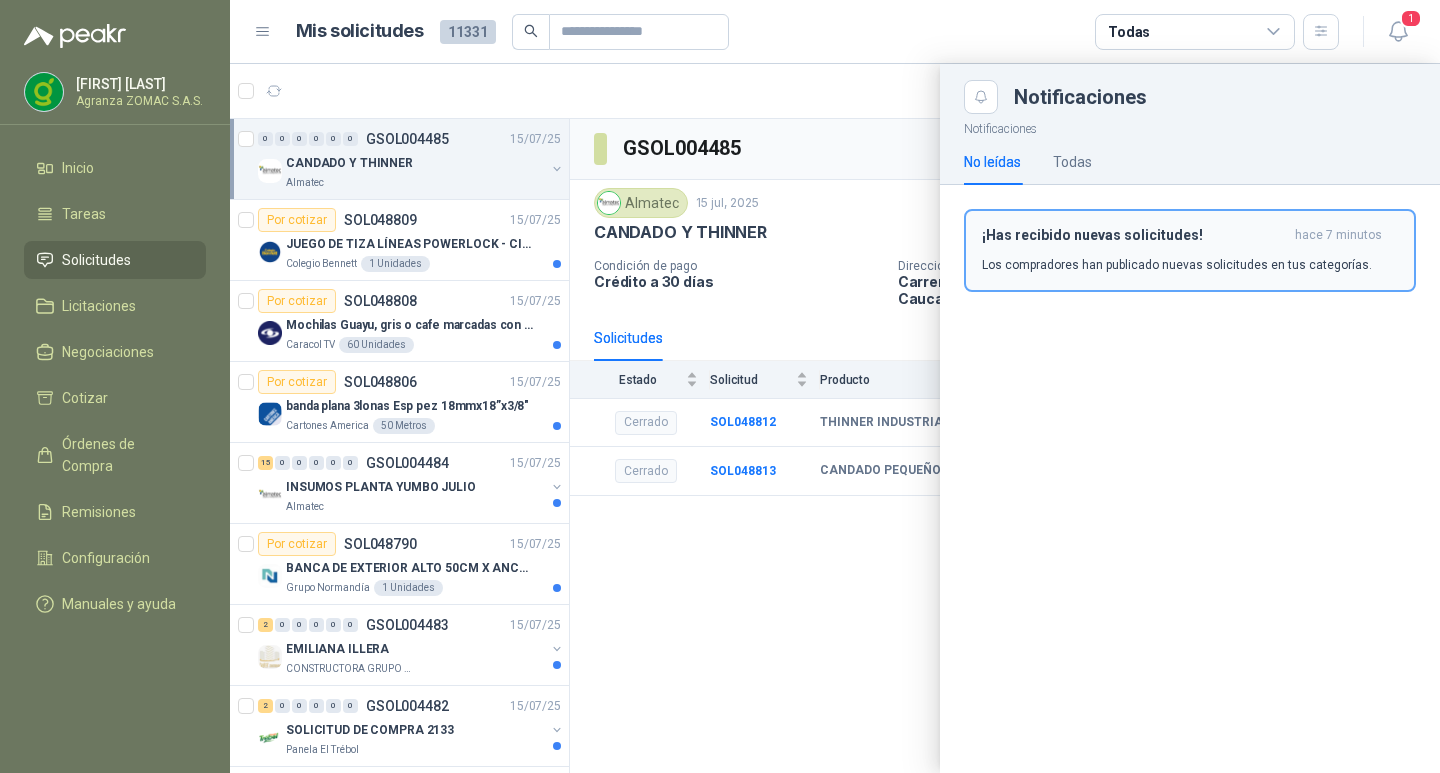 click on "Los compradores han publicado nuevas solicitudes en tus categorías." at bounding box center (1177, 265) 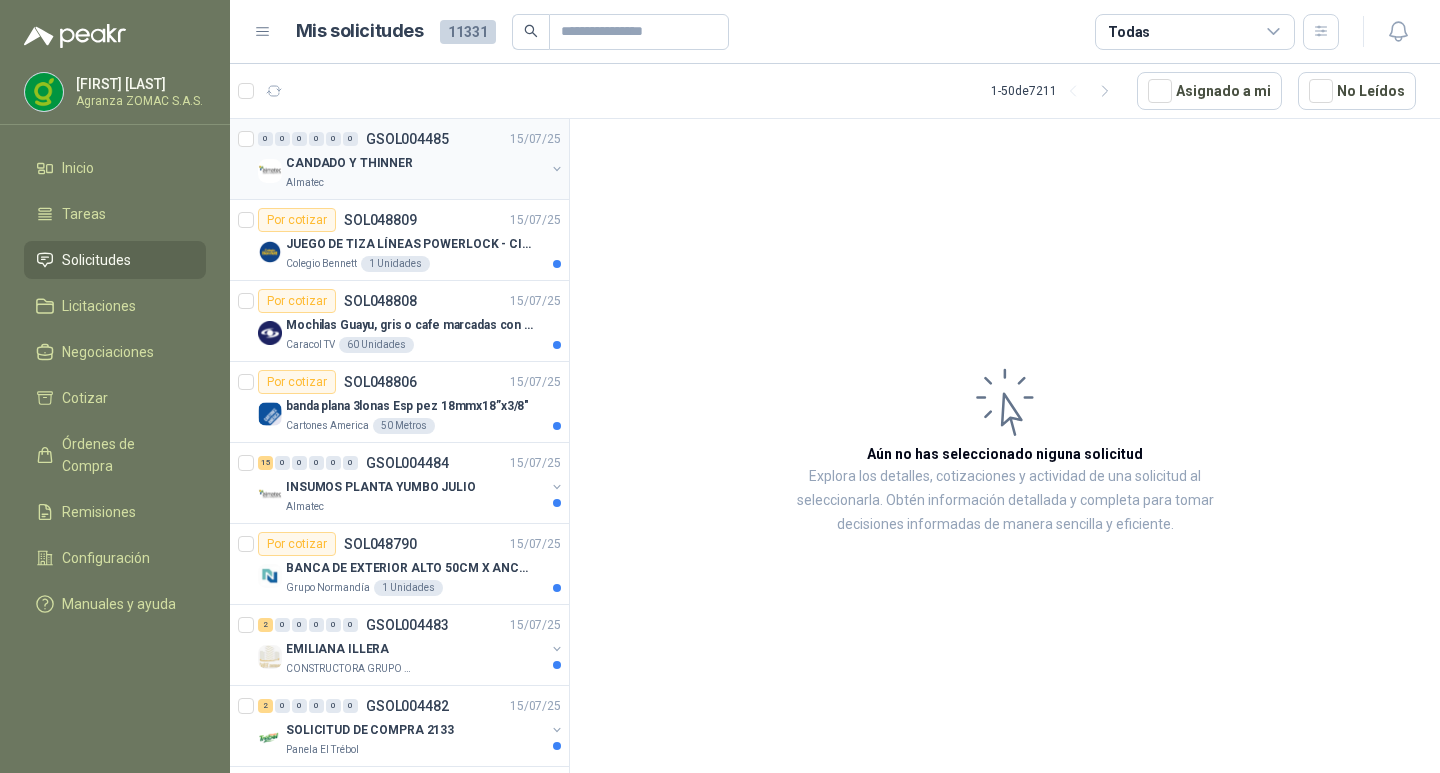 click on "CANDADO Y THINNER" at bounding box center (415, 163) 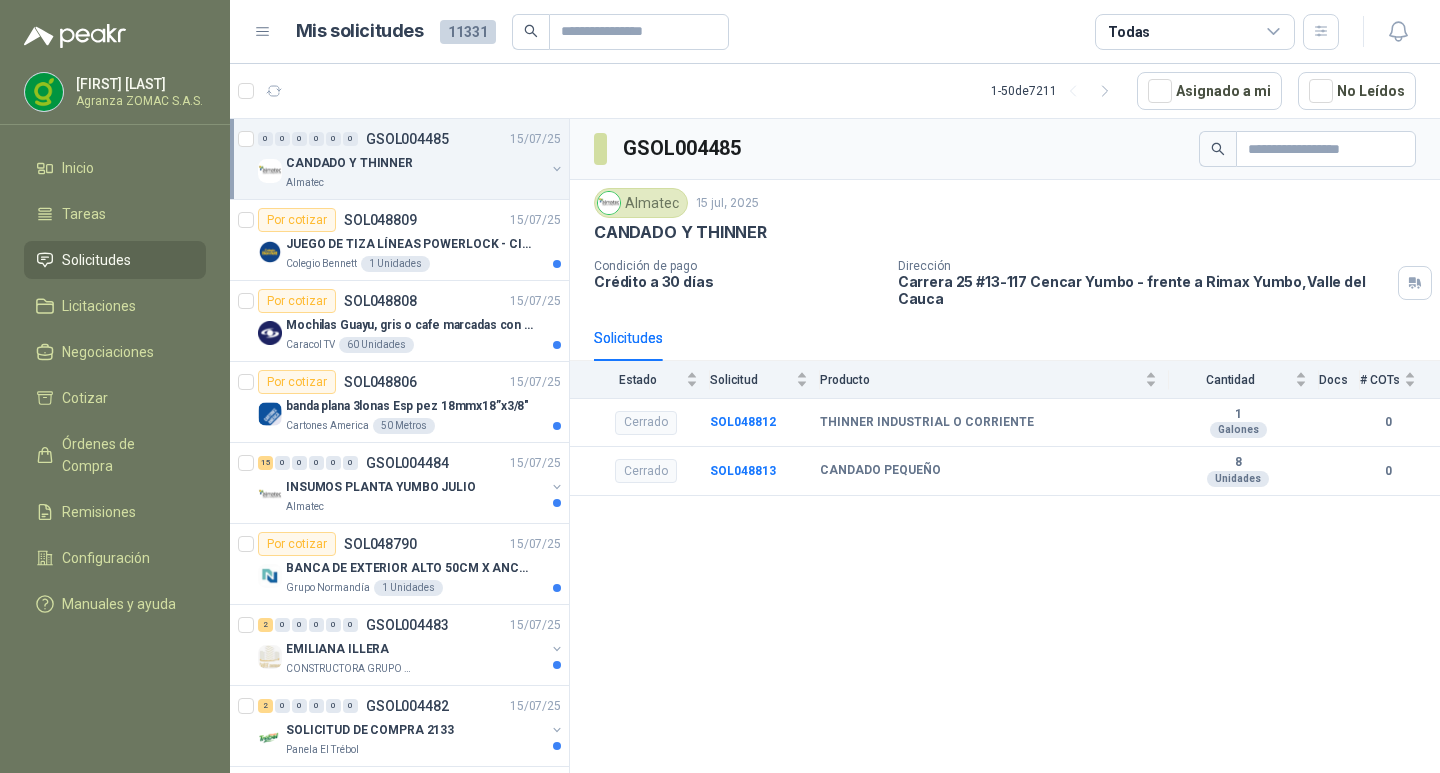 click at bounding box center [1377, 31] 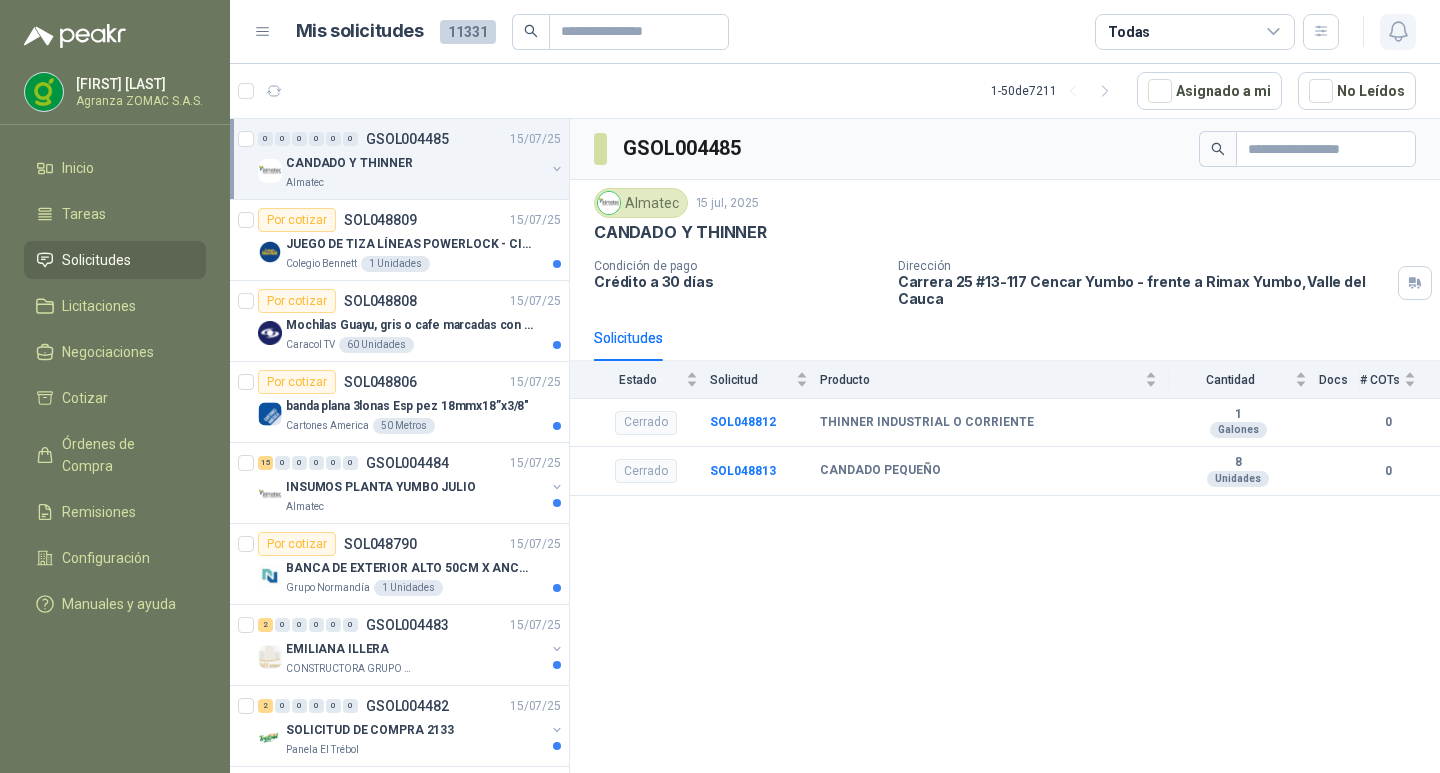 click 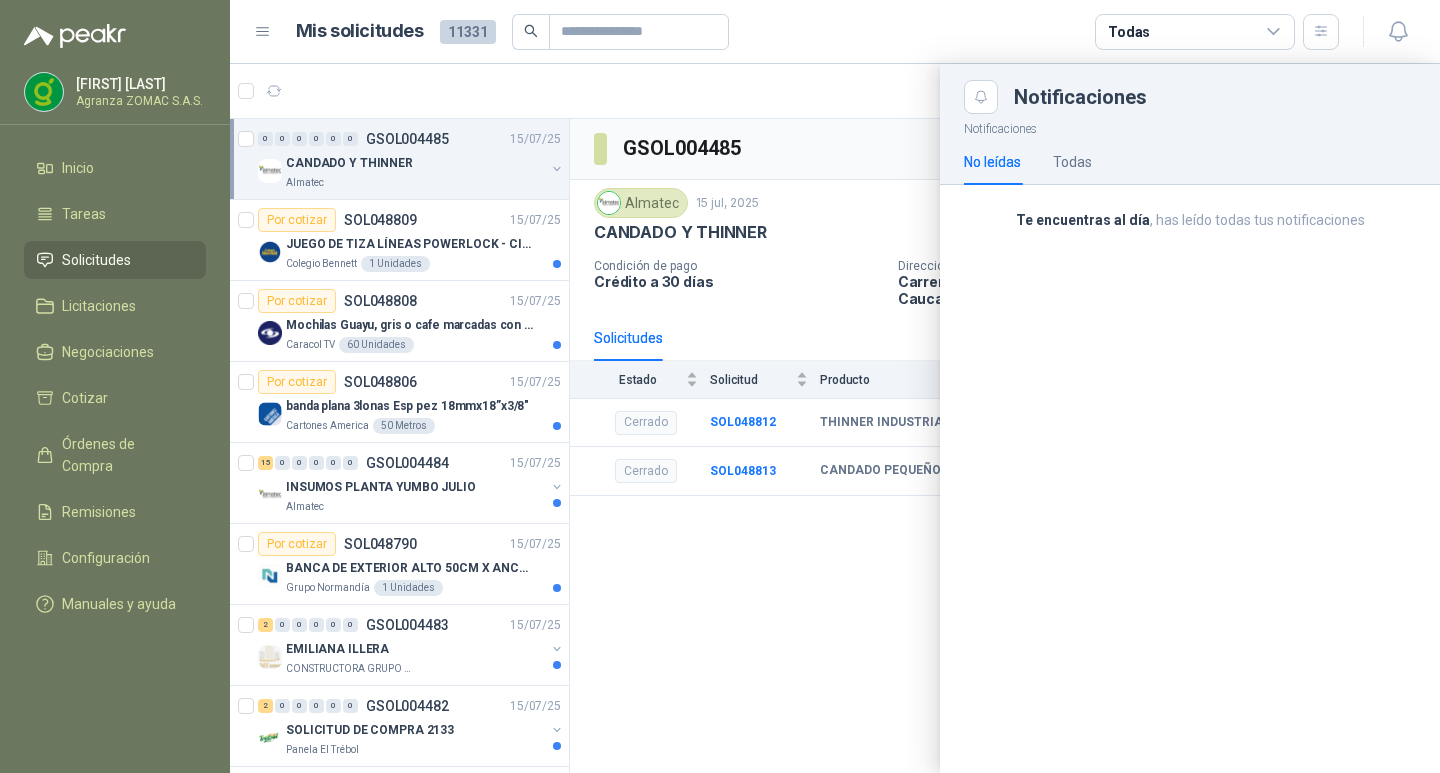 click on "No leídas" at bounding box center [992, 162] 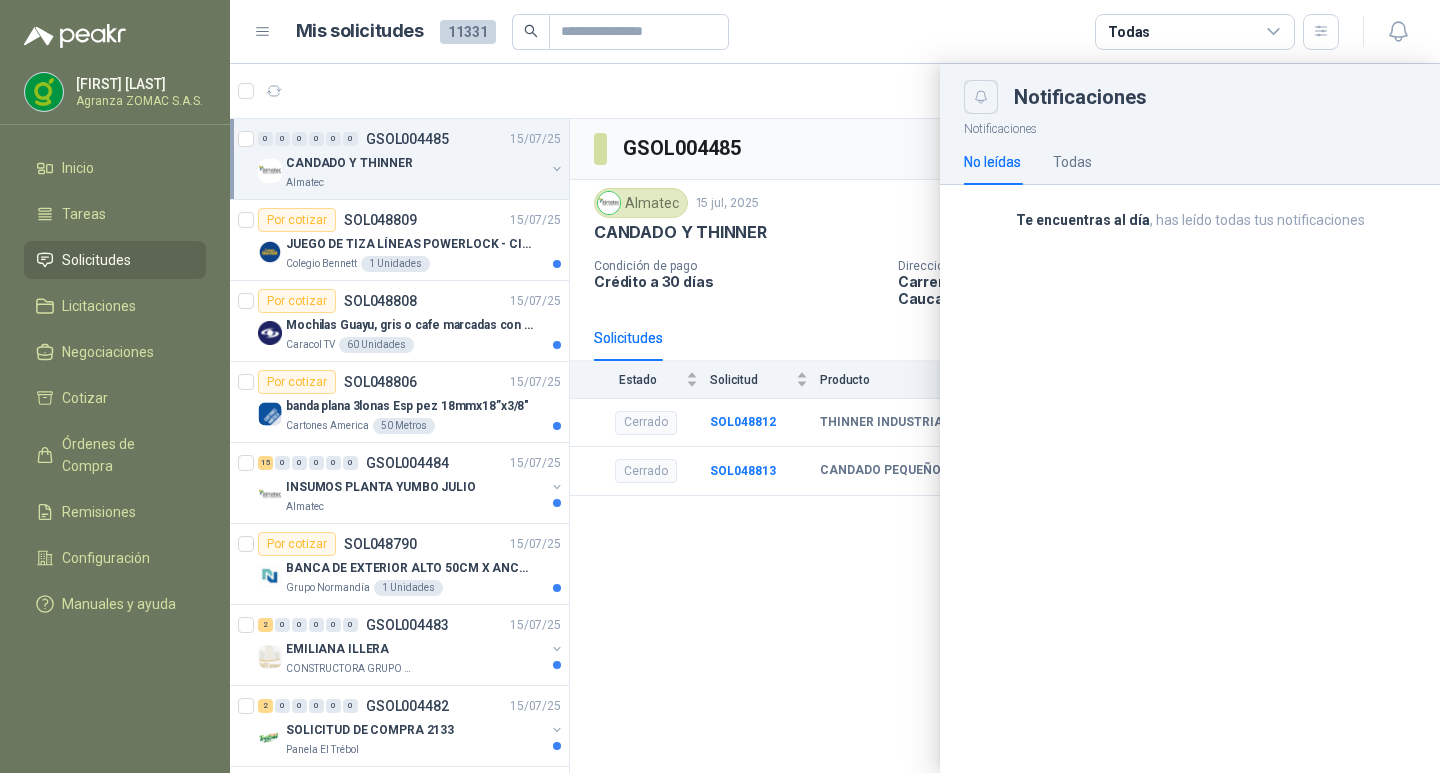 click 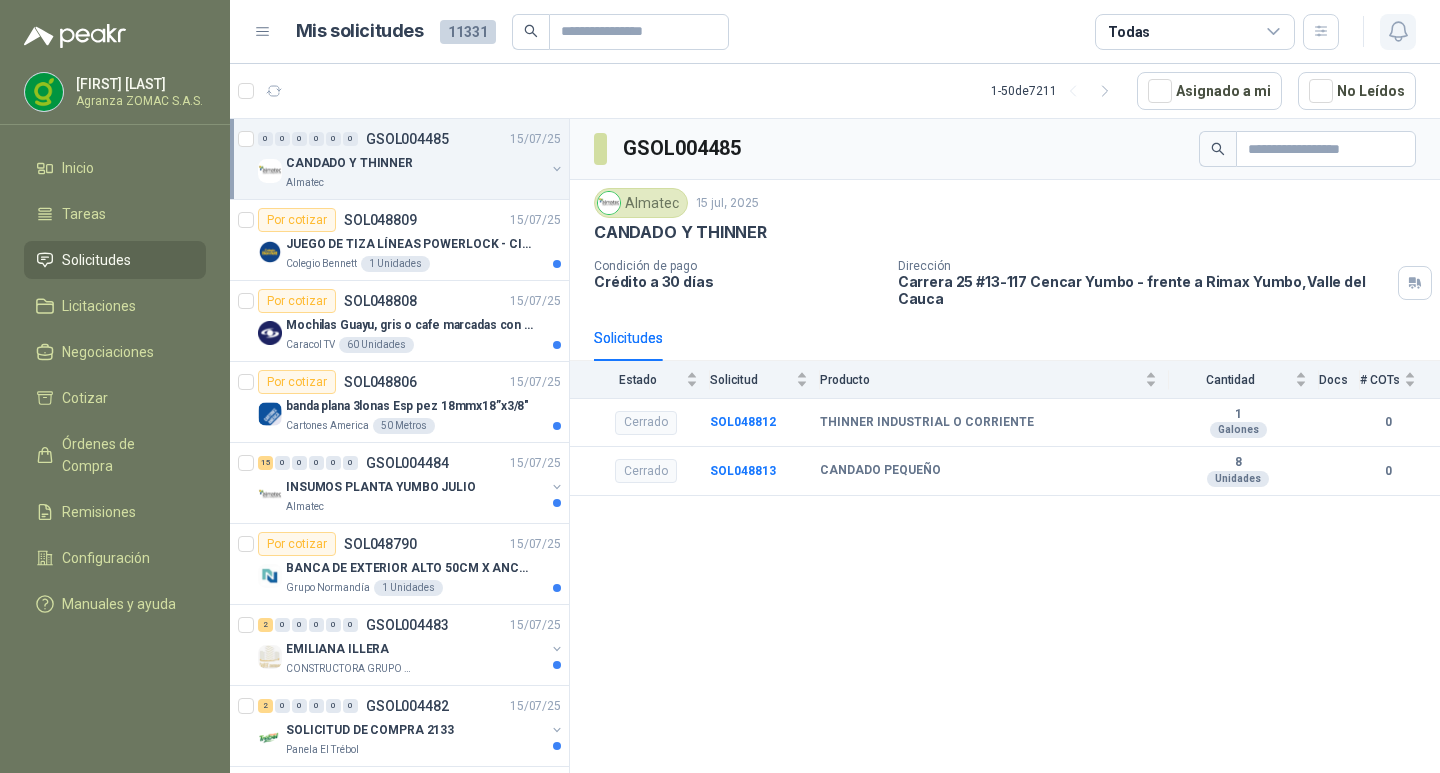 click at bounding box center (1398, 32) 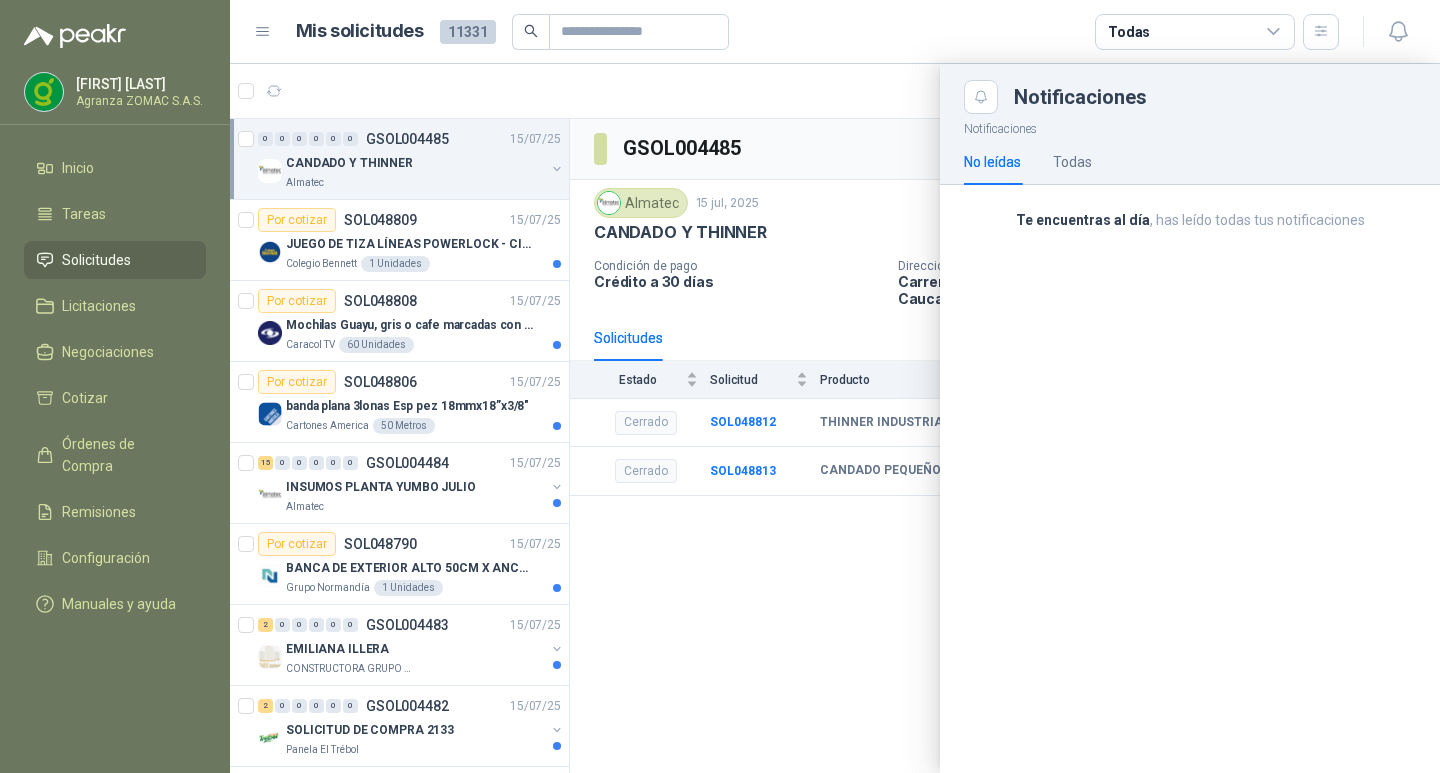 click at bounding box center (835, 418) 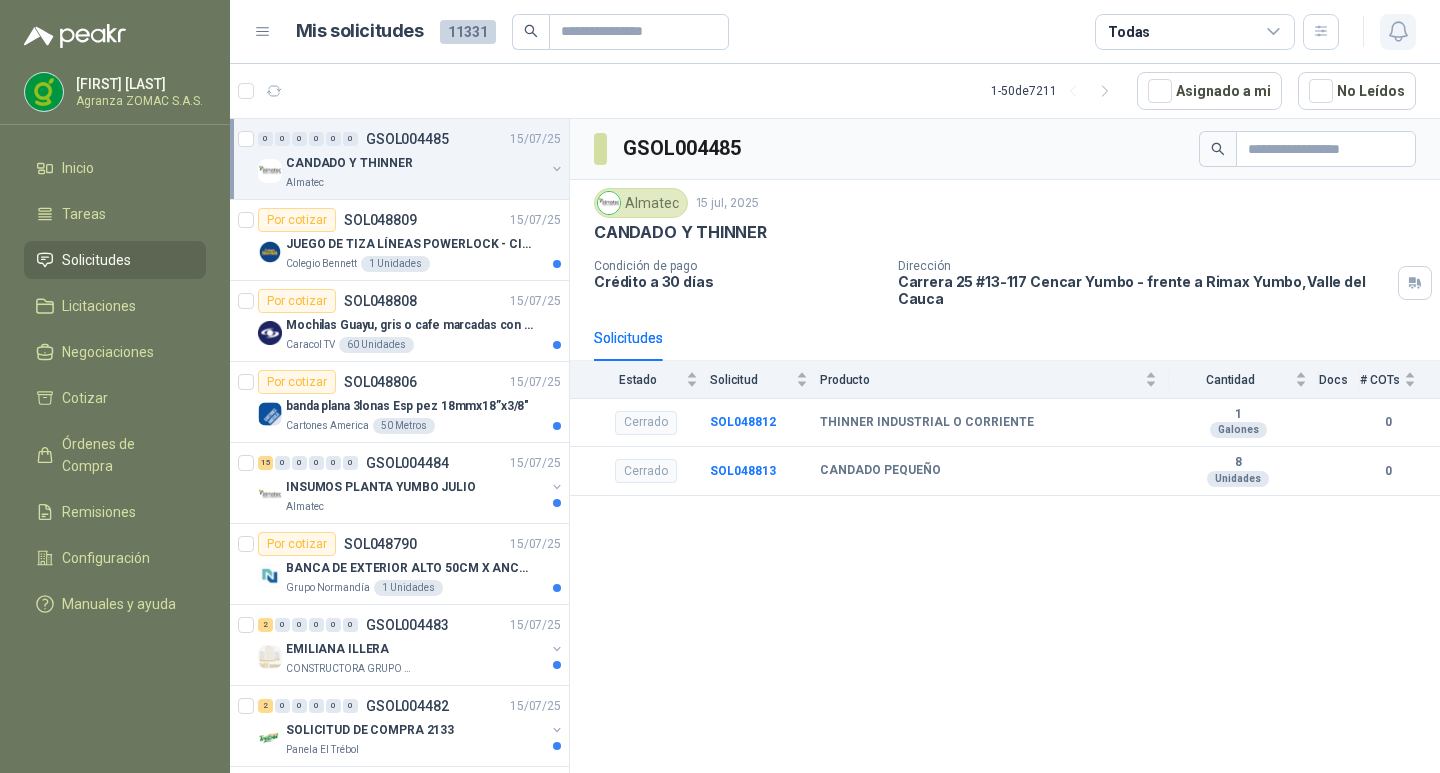 click at bounding box center [1398, 32] 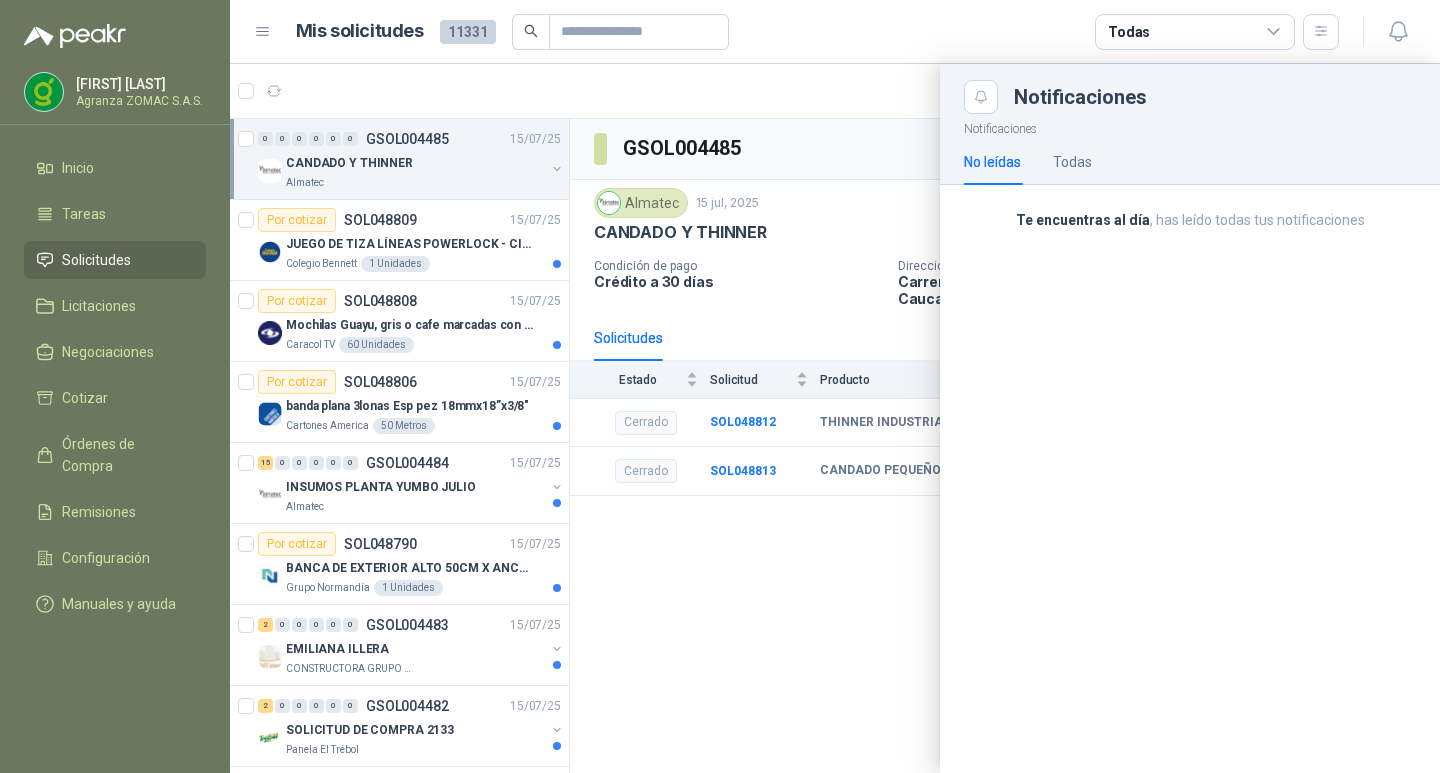 click at bounding box center [835, 418] 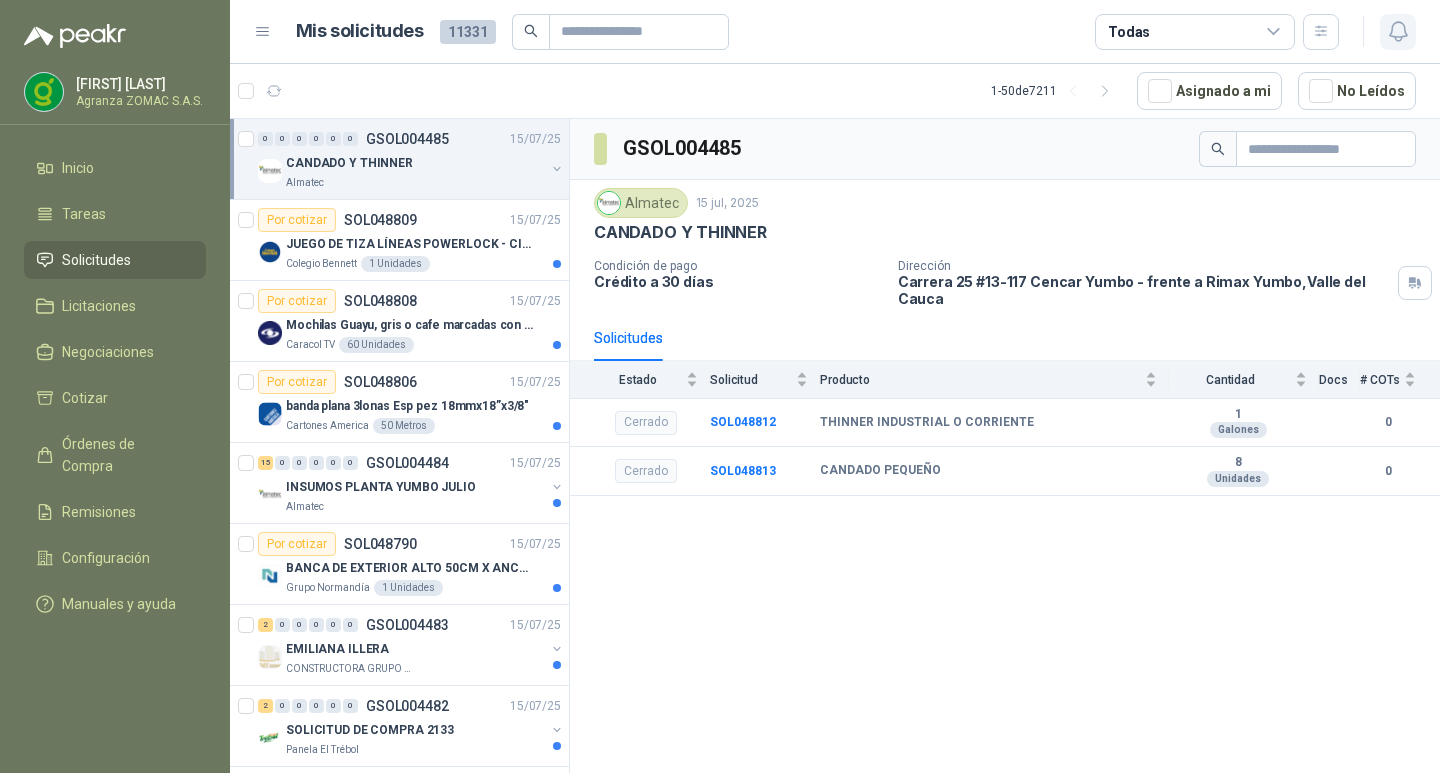 click 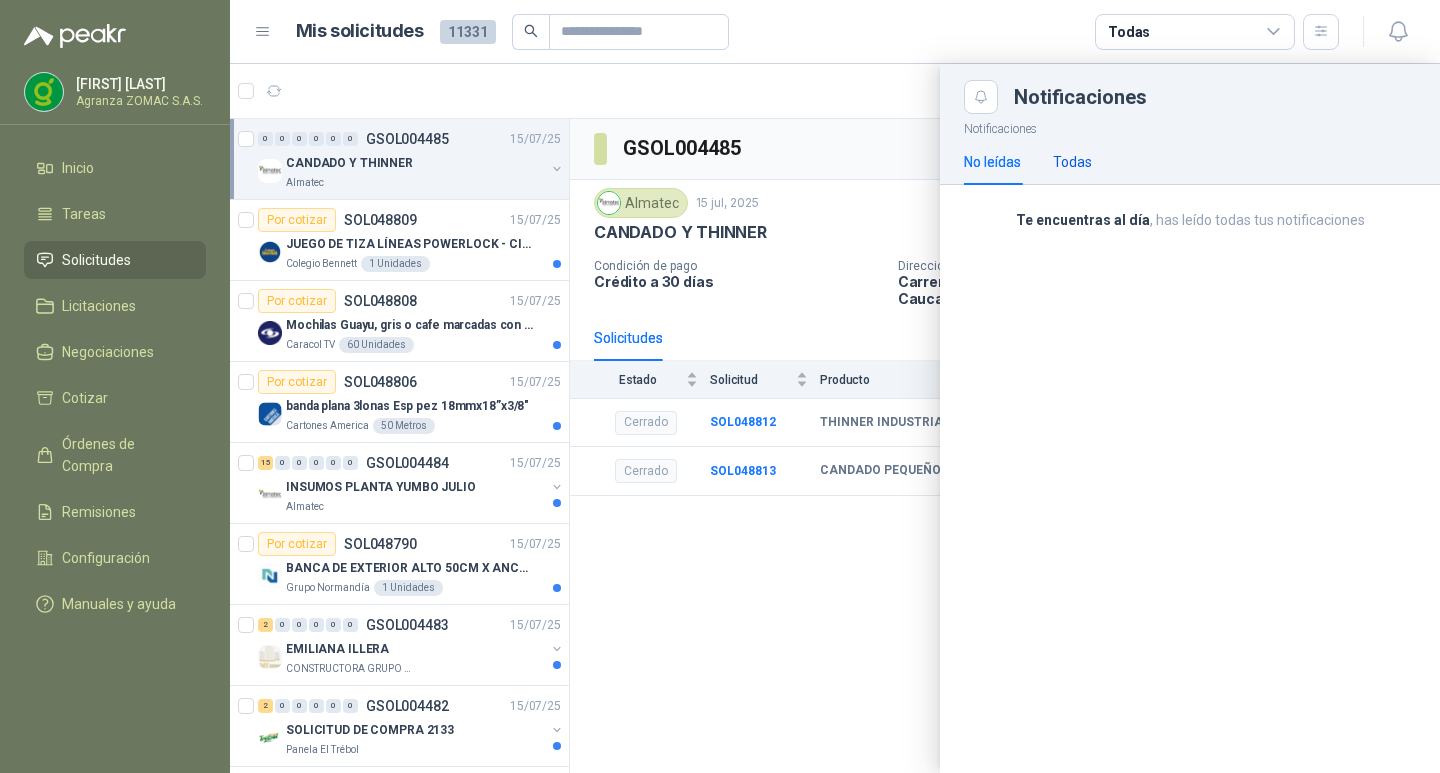 click on "Todas" at bounding box center (1072, 162) 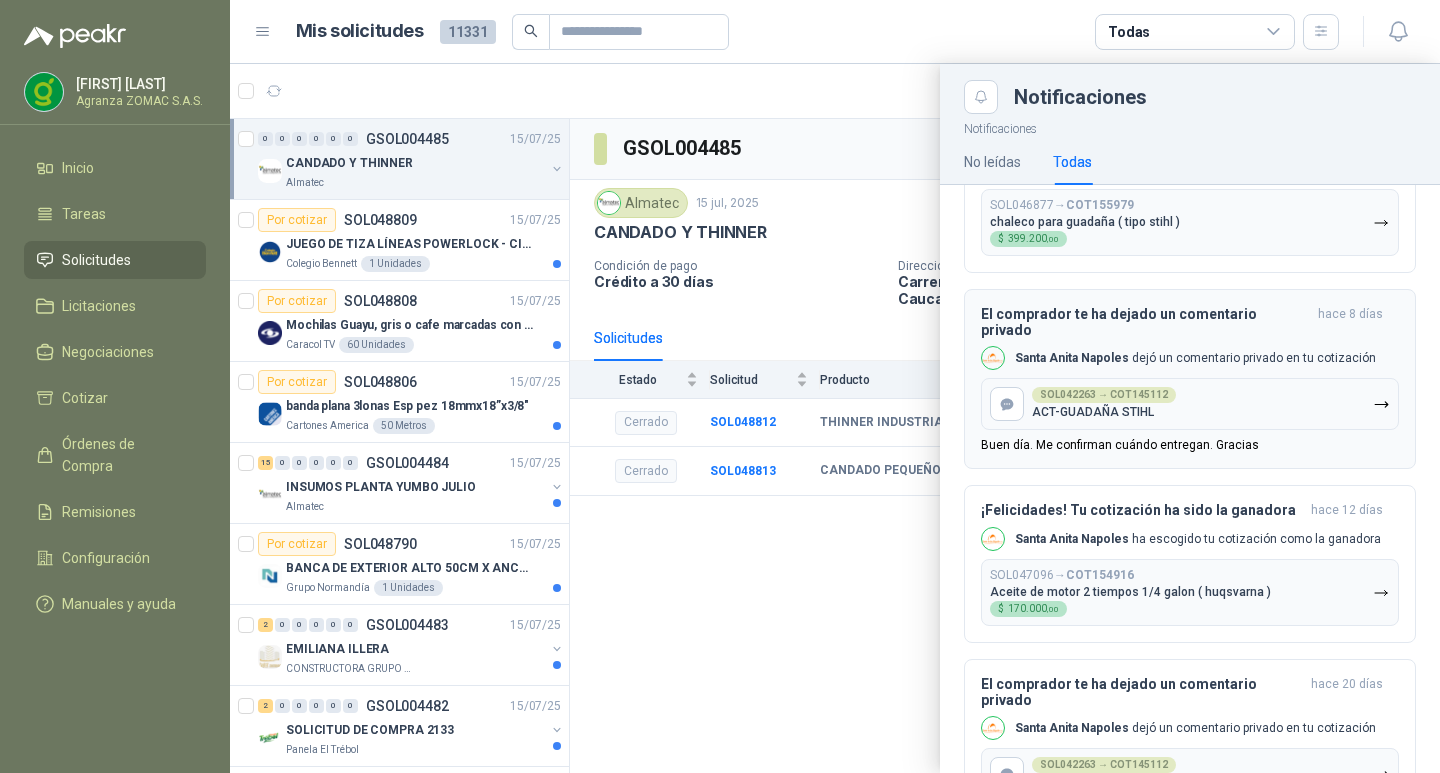 scroll, scrollTop: 300, scrollLeft: 0, axis: vertical 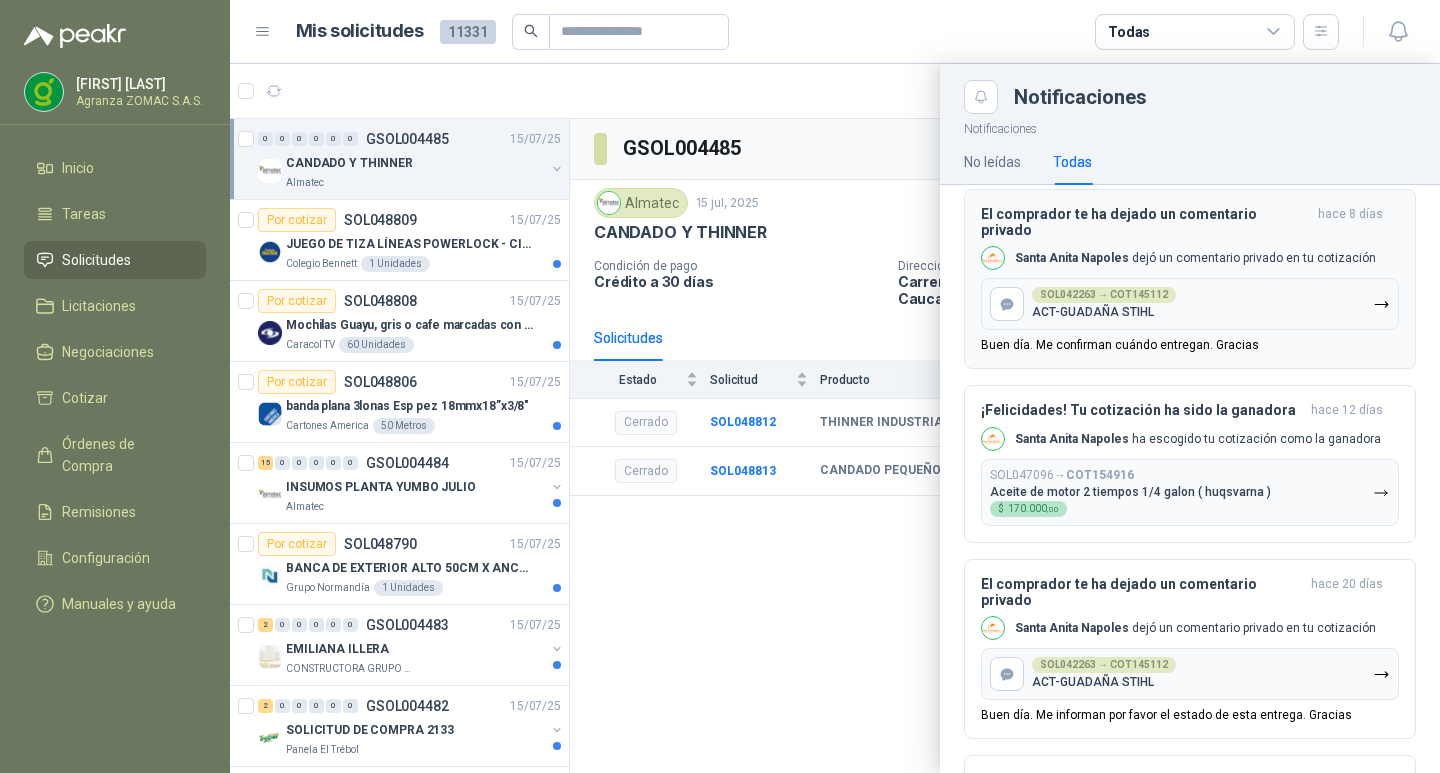 click on "El comprador te ha dejado un comentario privado hace 8 días   [CITY]    dejó un comentario privado en tu cotización SOL042263 → COT145112 ACT-GUADAÑA STIHL Buen día. Me confirman cuándo entregan.
Gracias" at bounding box center [1190, 279] 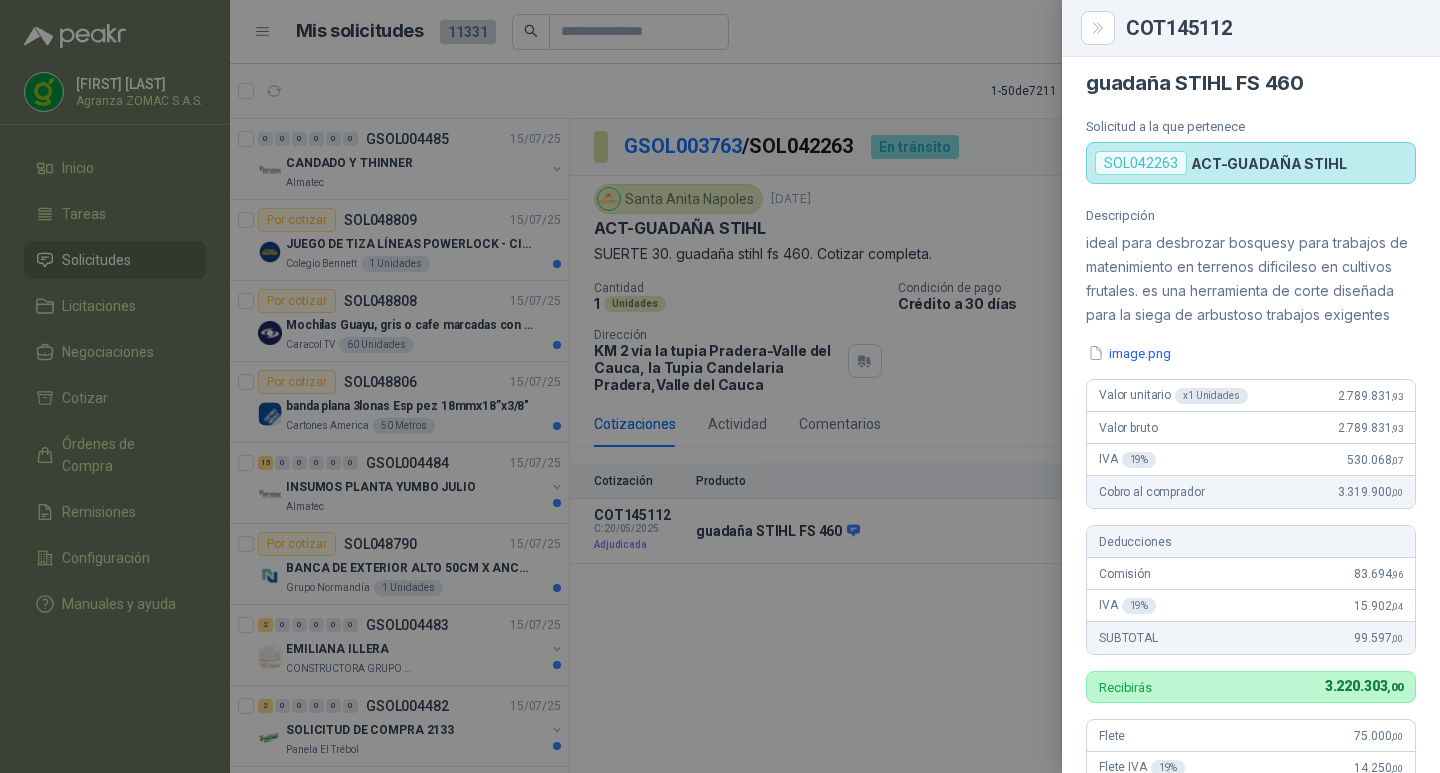 scroll, scrollTop: 0, scrollLeft: 0, axis: both 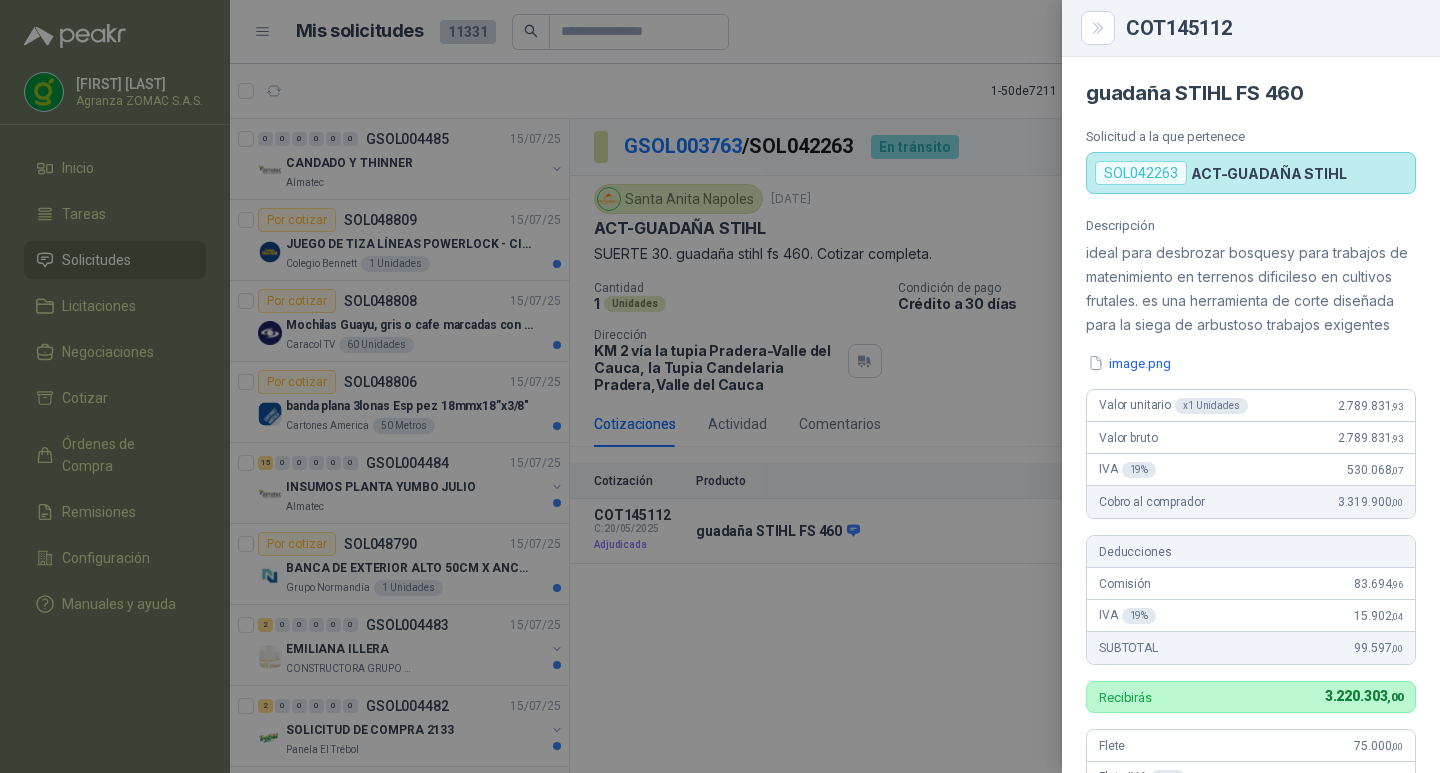 click at bounding box center [720, 386] 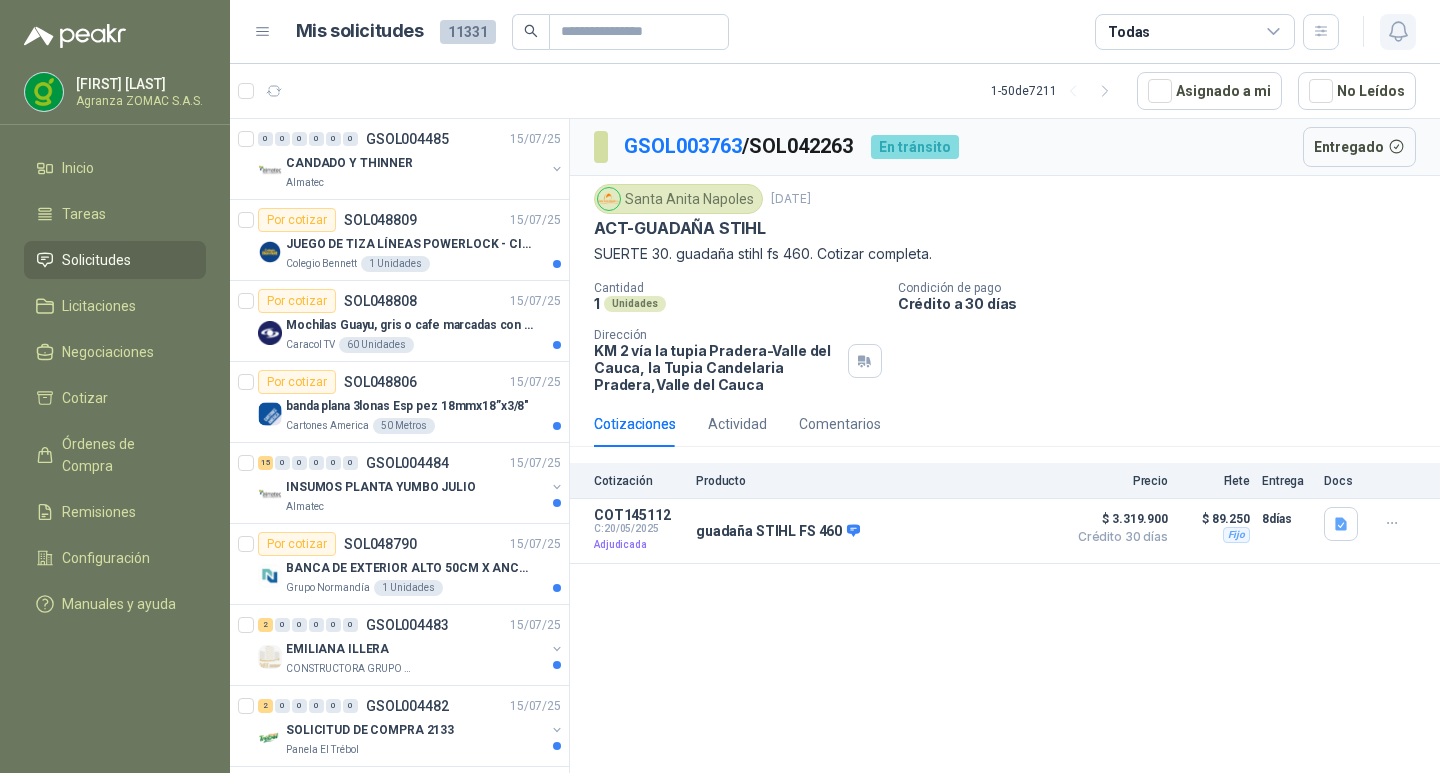 click 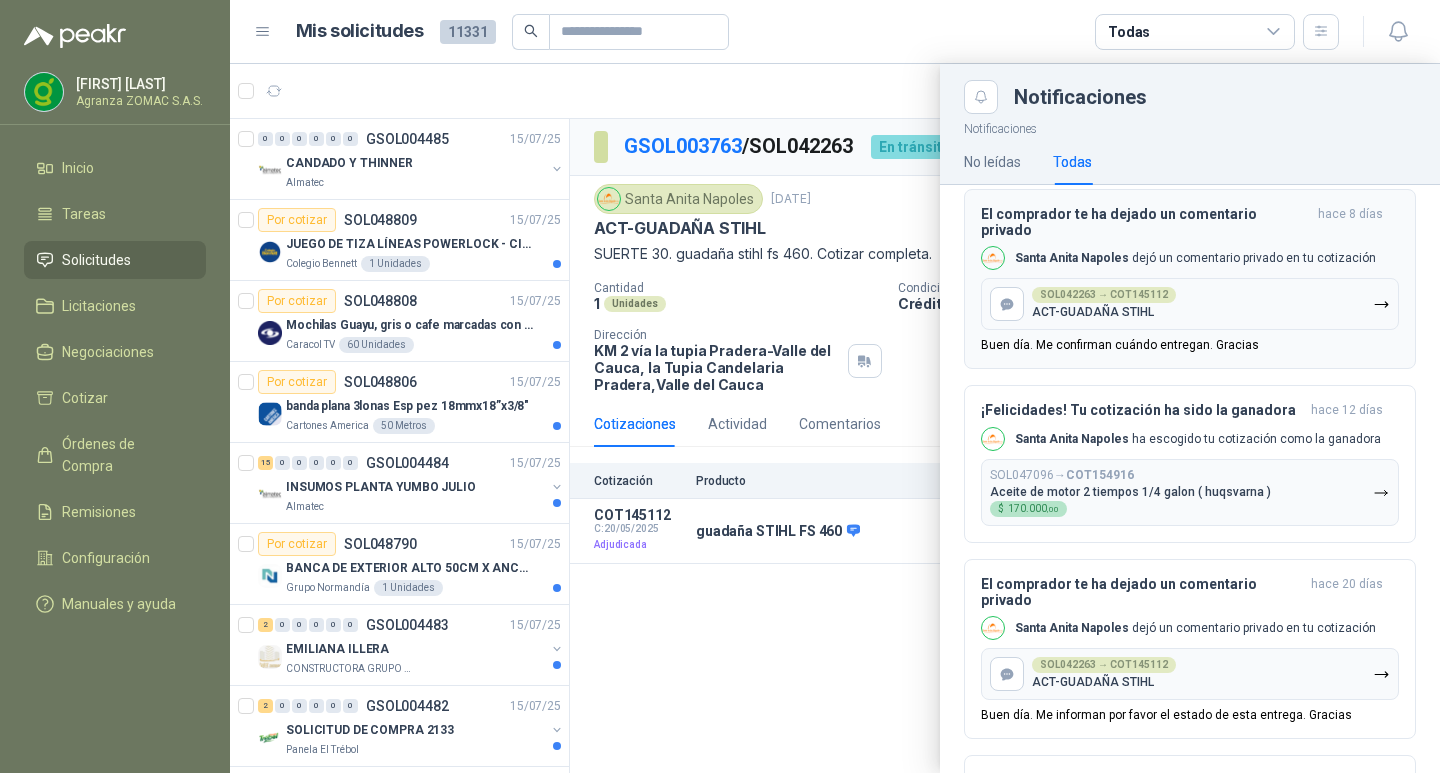 click on "[CITY]    dejó un comentario privado en tu cotización" at bounding box center (1178, 258) 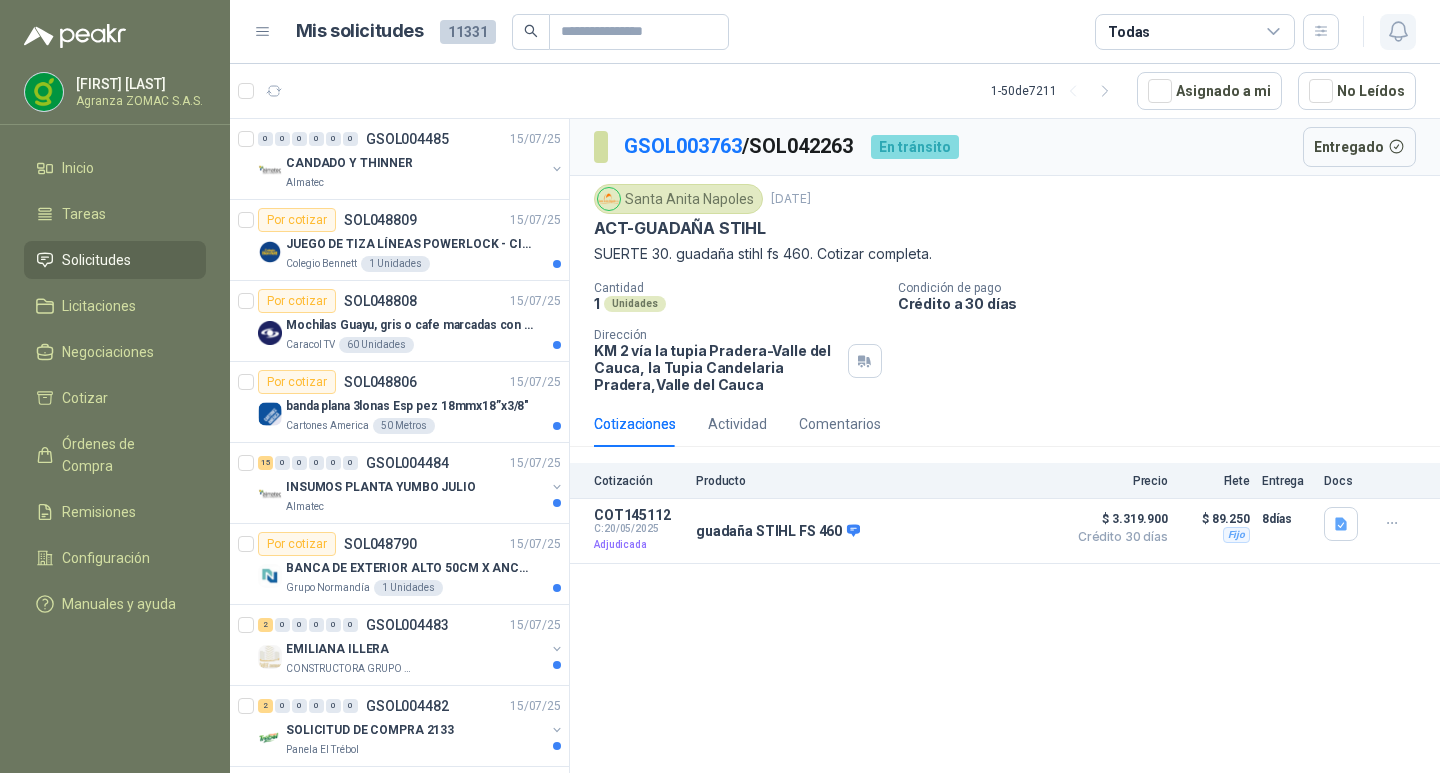 click 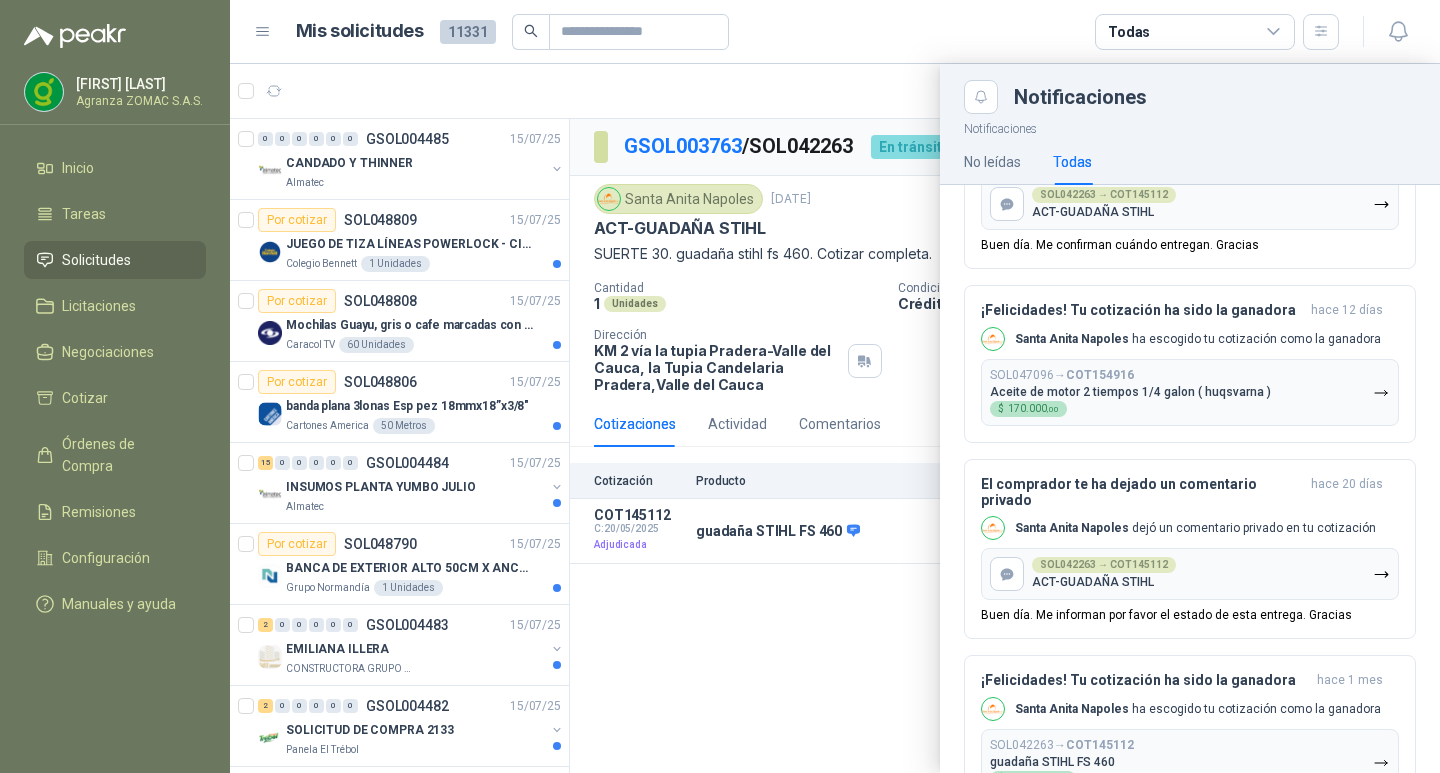 scroll, scrollTop: 447, scrollLeft: 0, axis: vertical 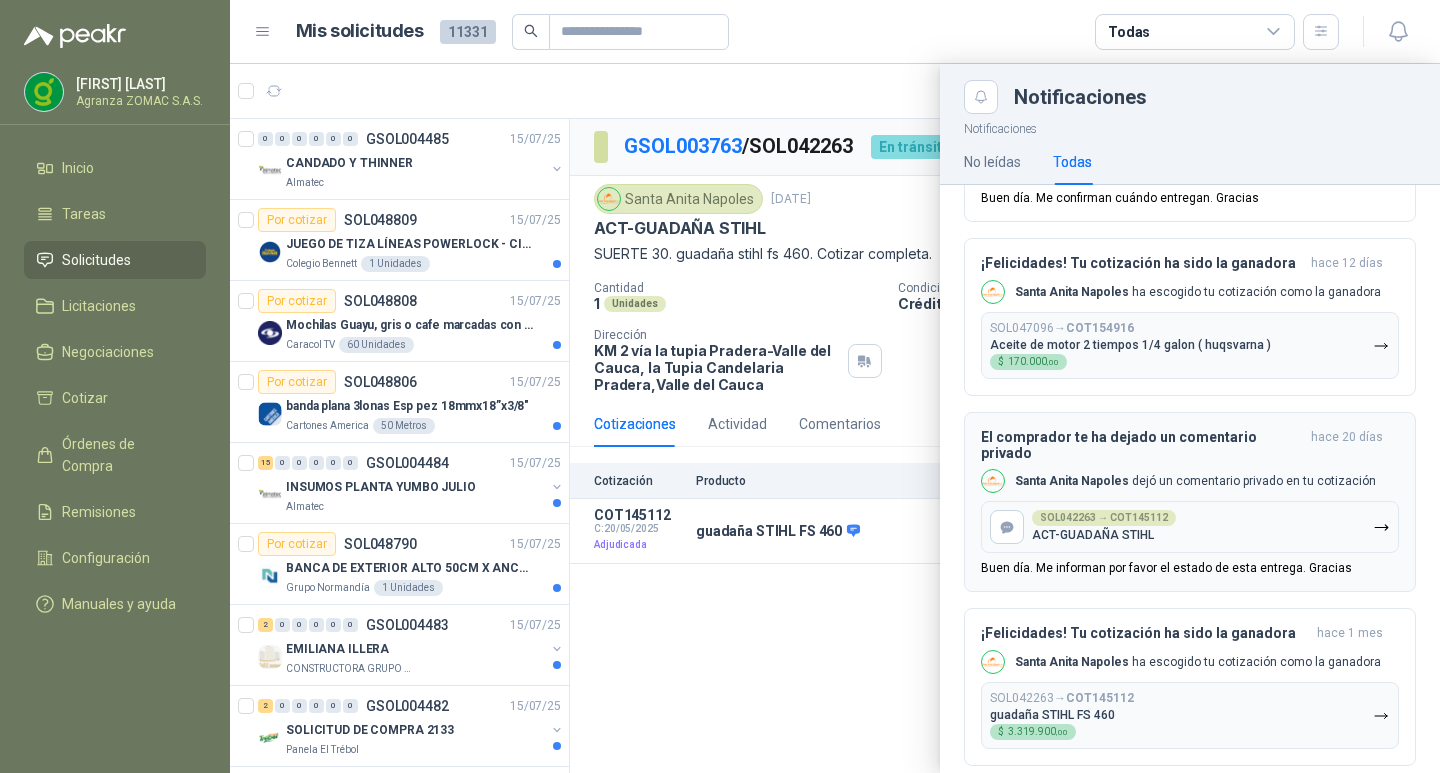 click on "SOL042263 → COT145112 ACT-GUADAÑA STIHL" at bounding box center [1190, 527] 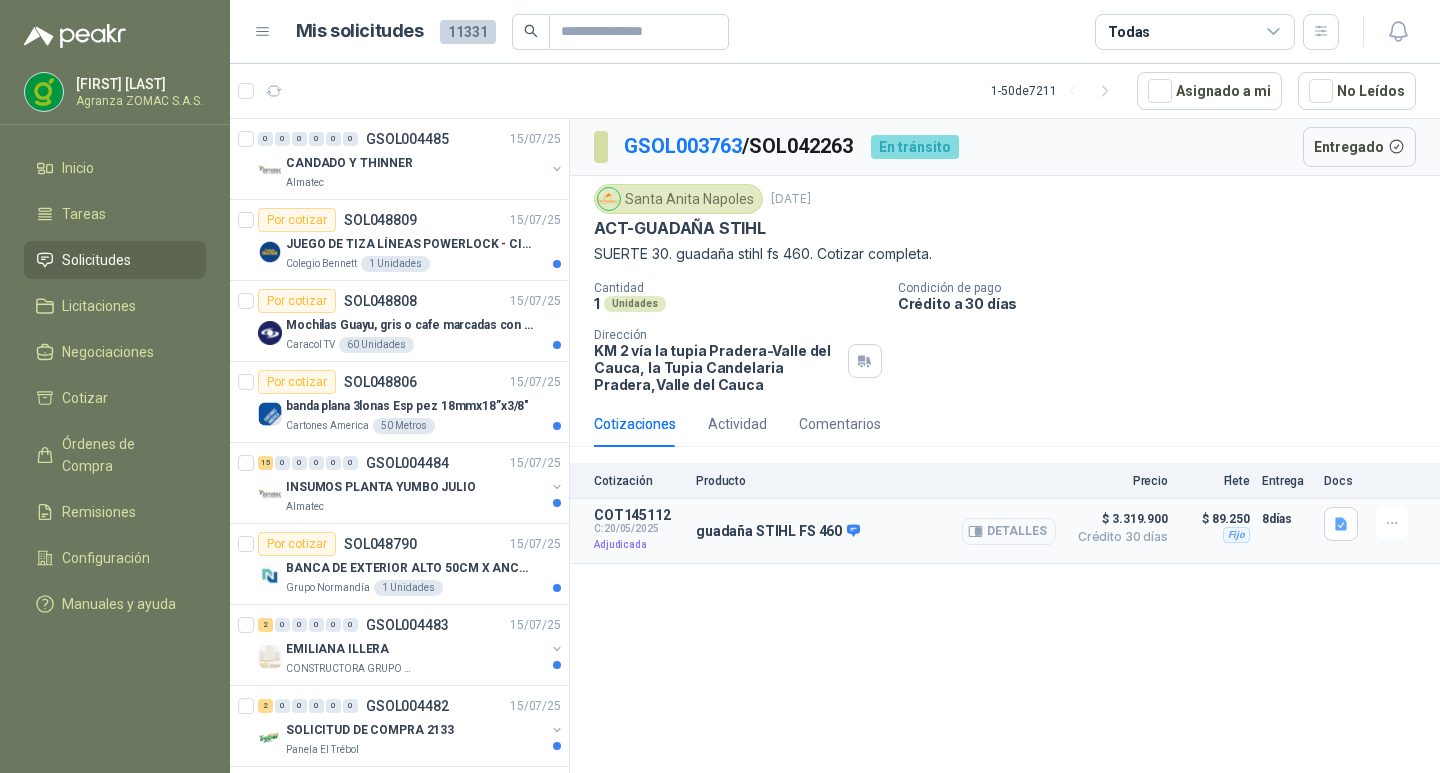 click on "Detalles" at bounding box center (1009, 531) 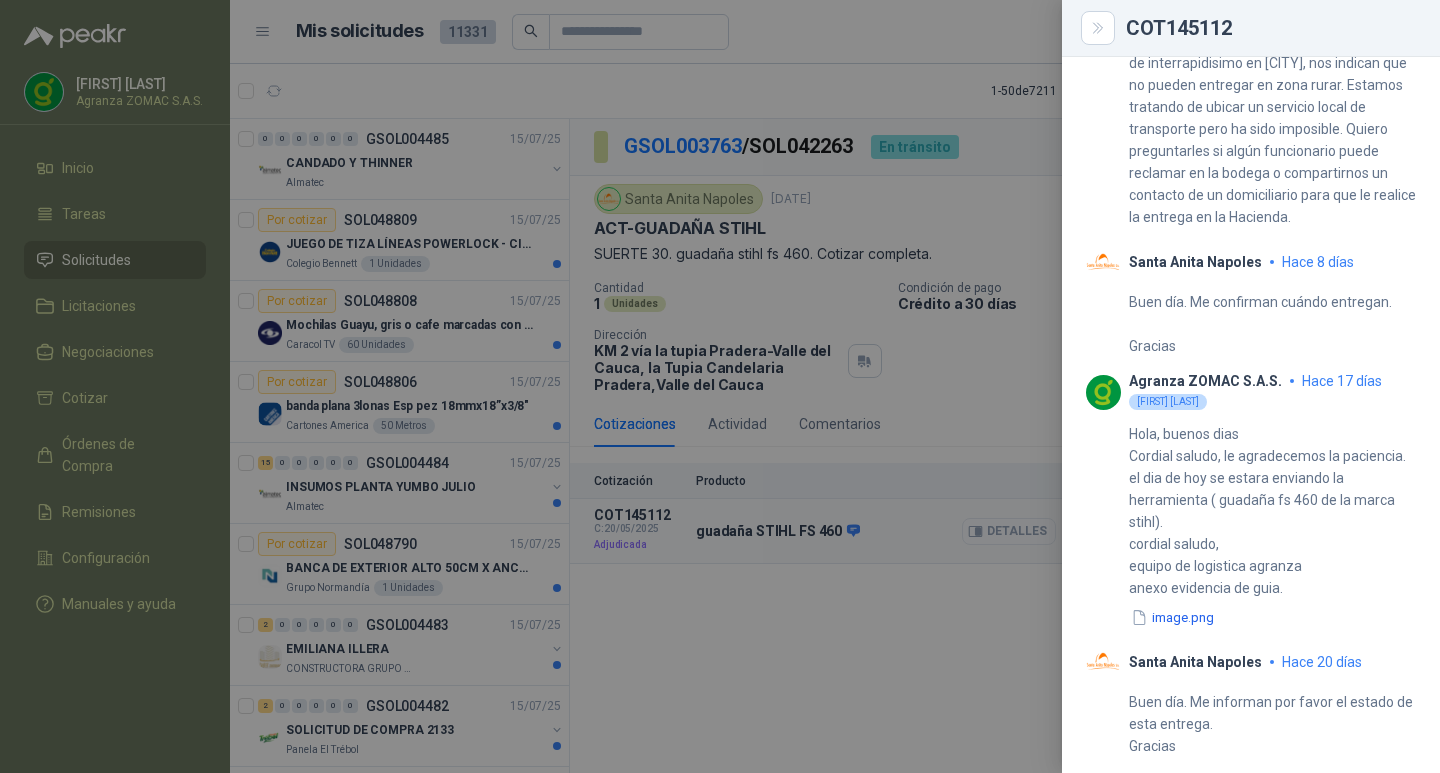 scroll, scrollTop: 1287, scrollLeft: 0, axis: vertical 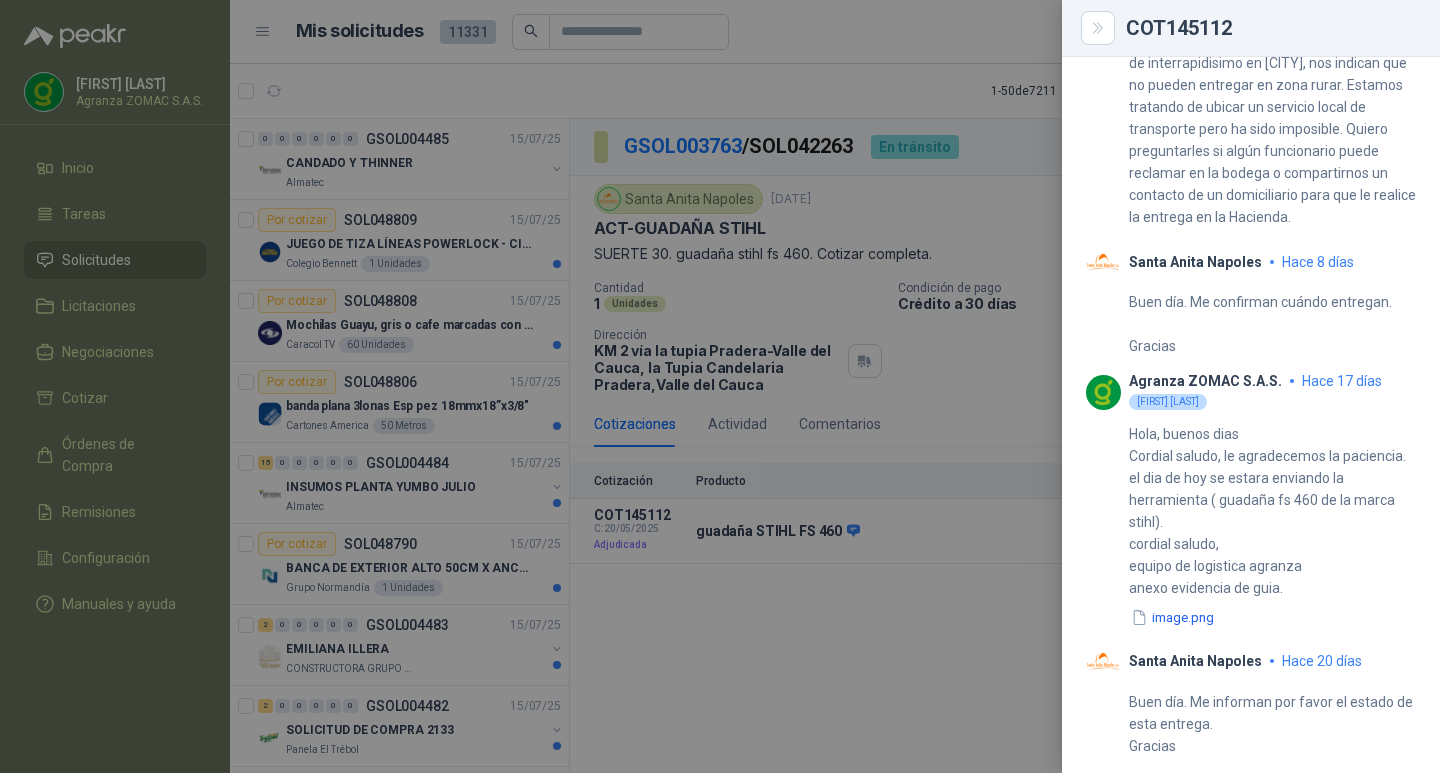 click at bounding box center (720, 386) 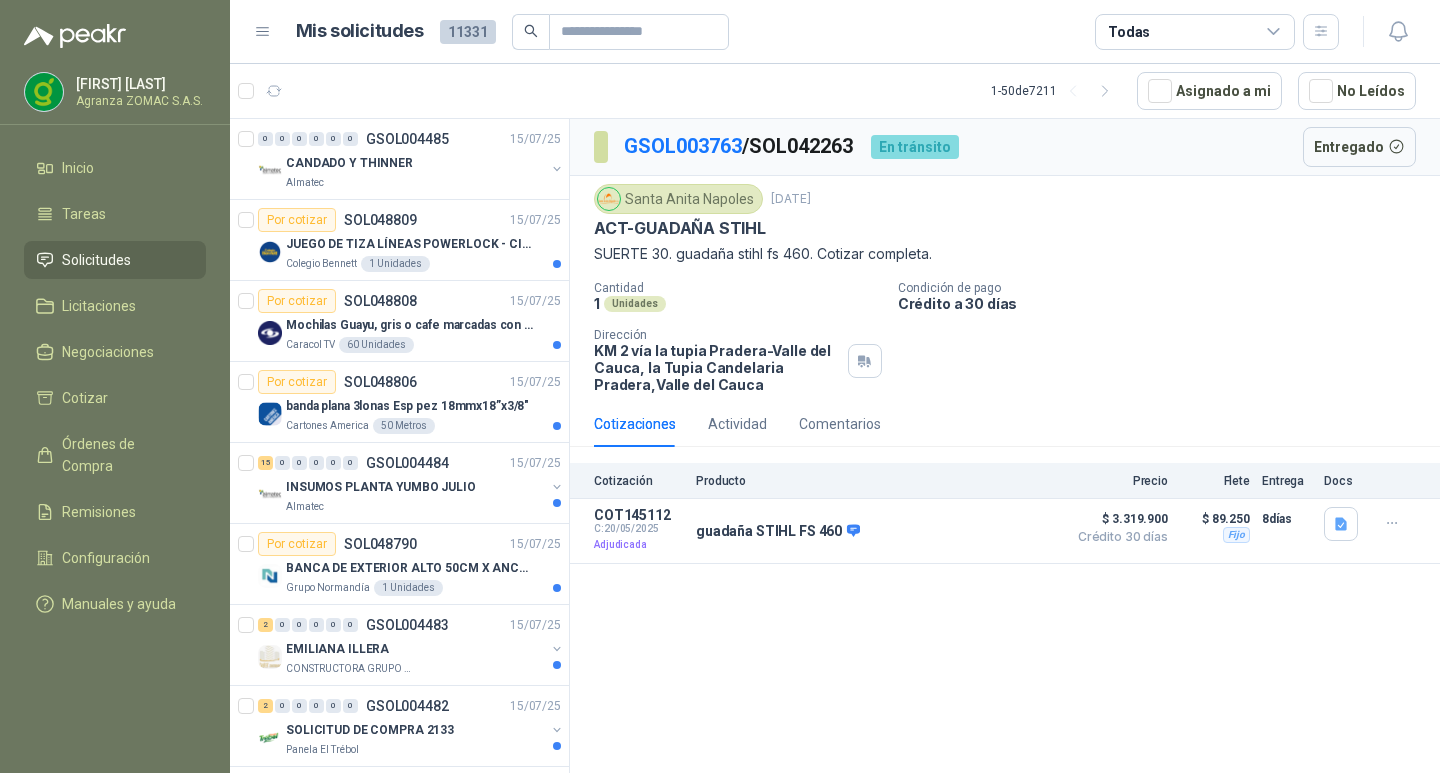 type 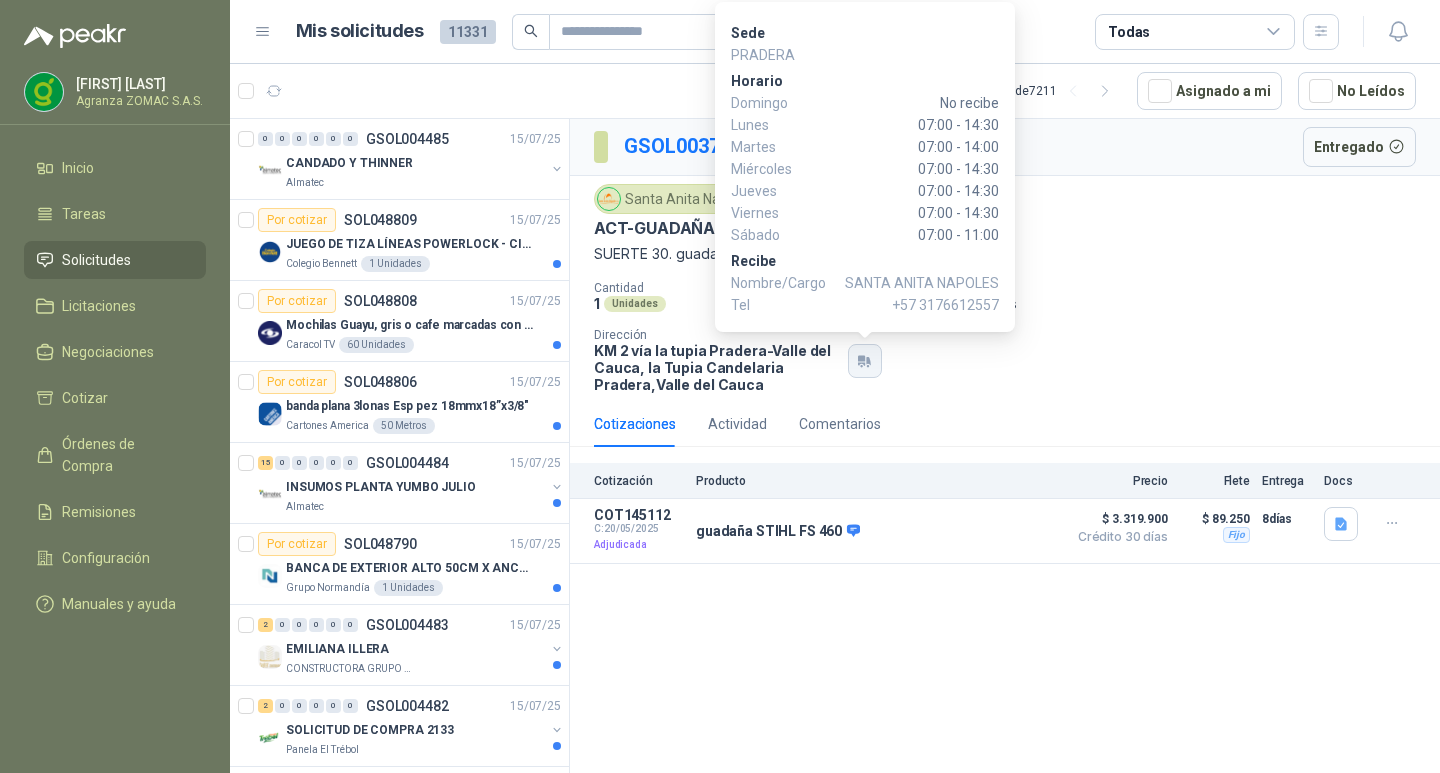 click 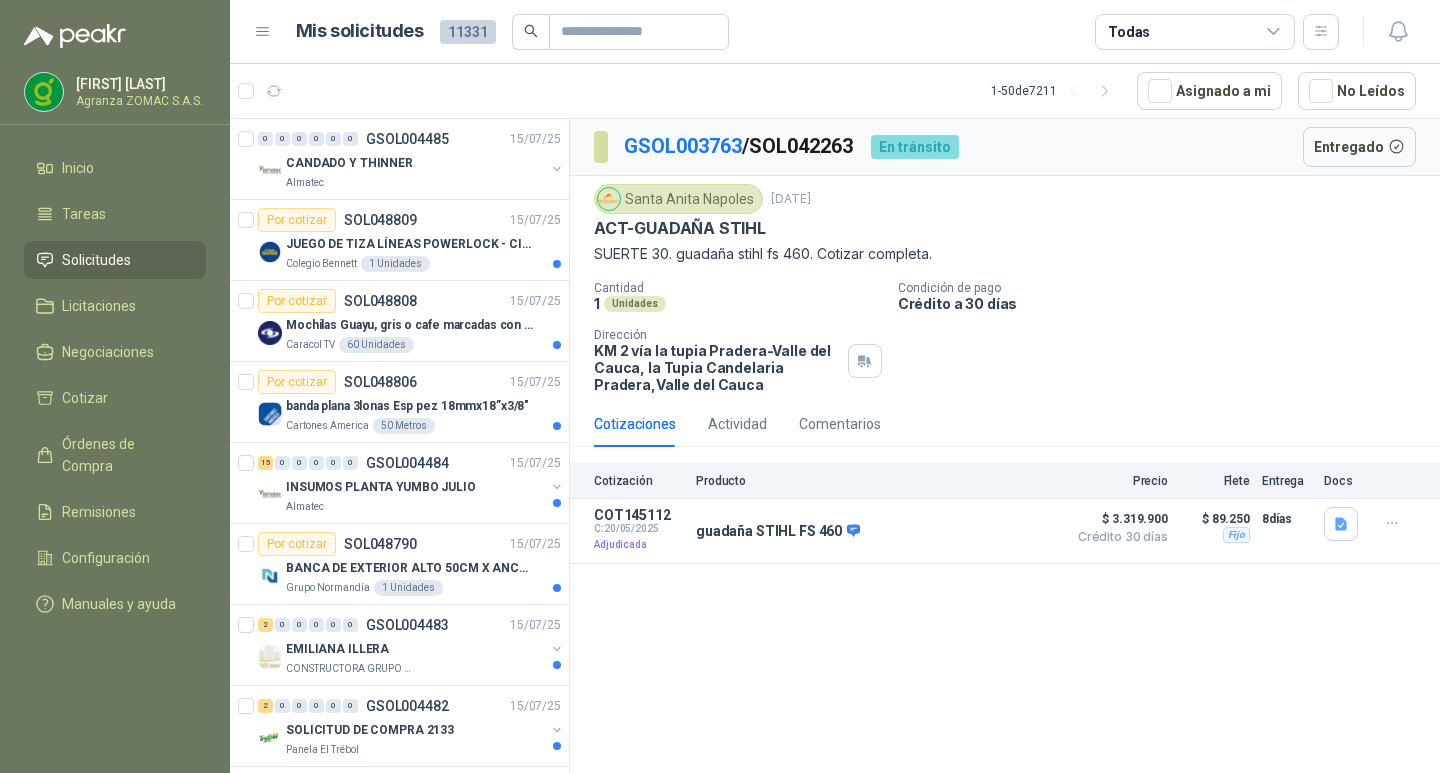 click on "Cotizaciones Actividad Comentarios" at bounding box center [1005, 424] 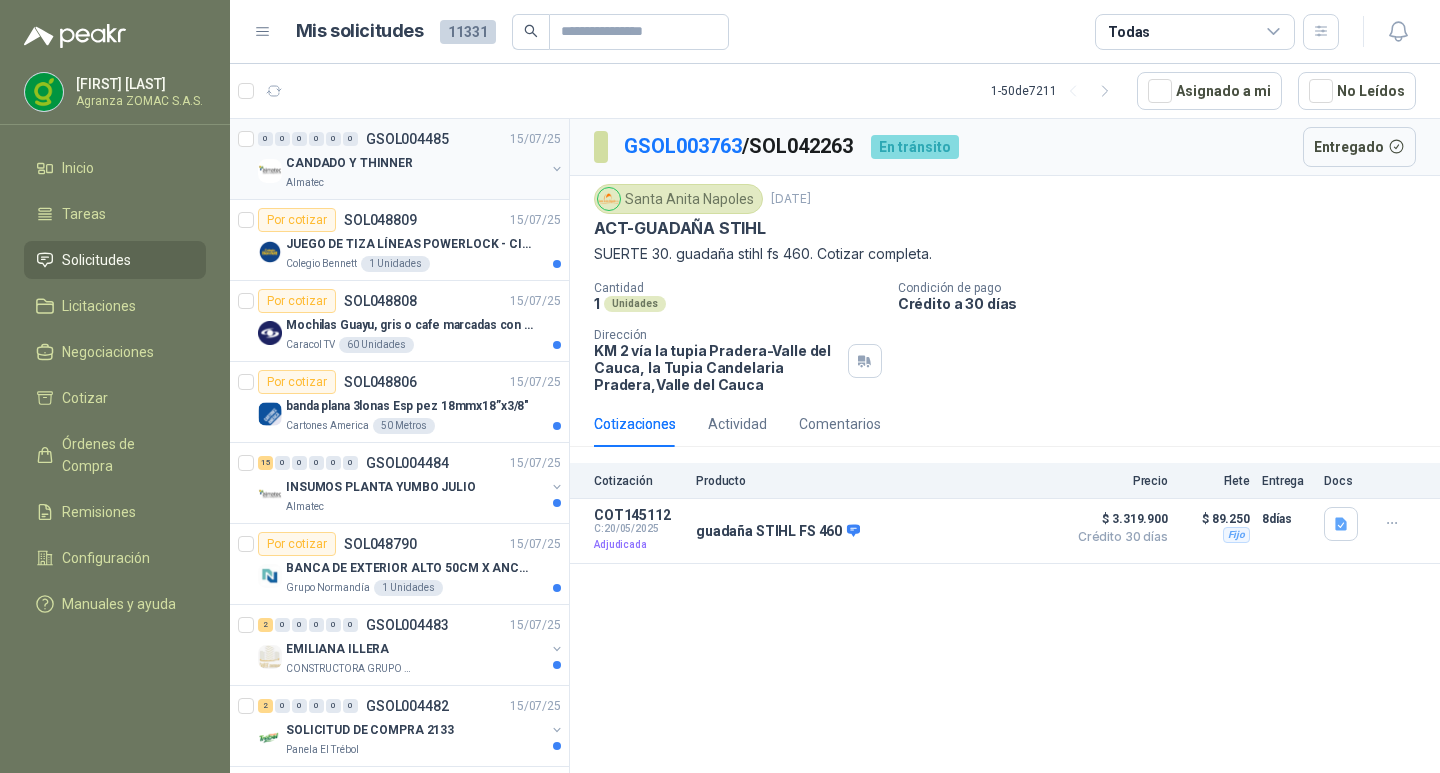 click on "Almatec" at bounding box center [415, 183] 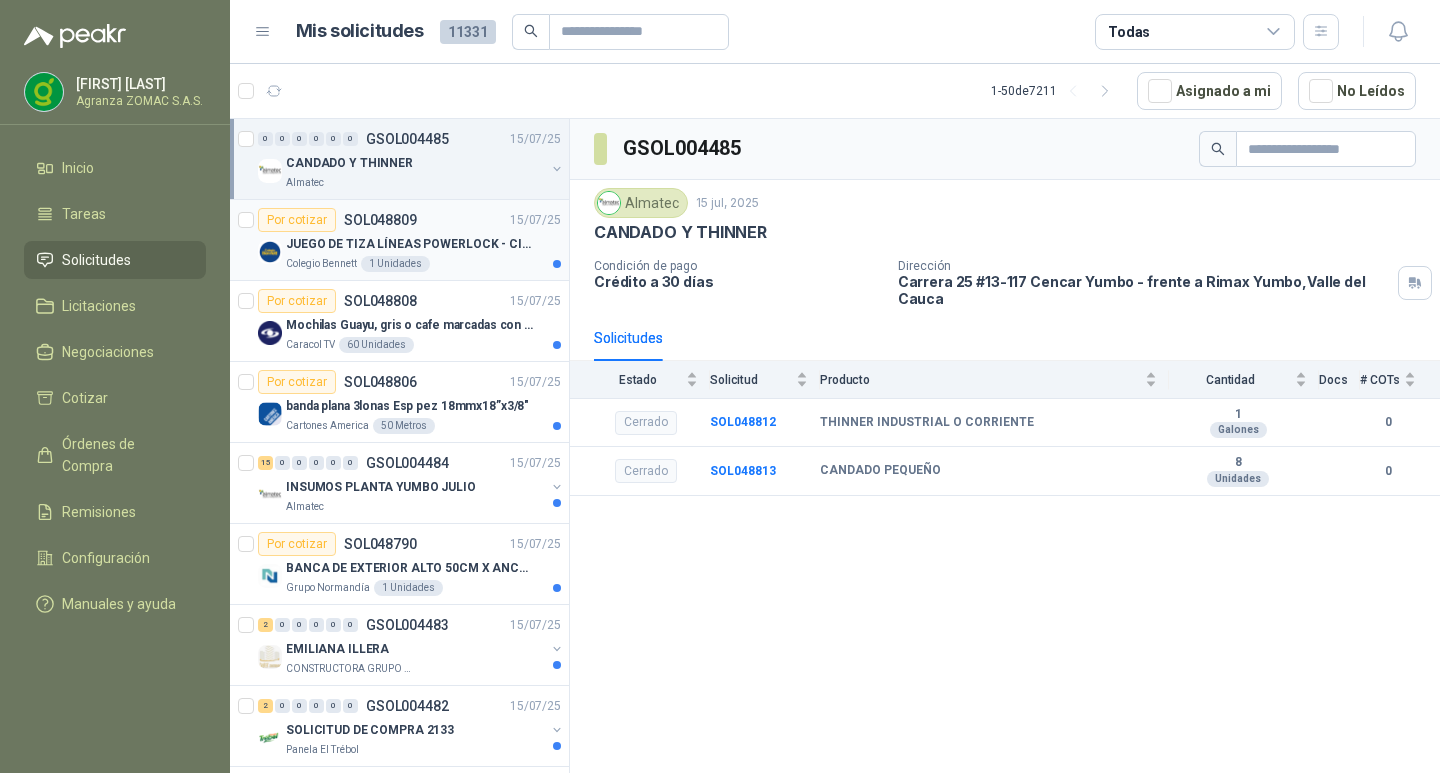 click on "JUEGO DE TIZA LÍNEAS POWERLOCK - CIMBRA" at bounding box center [410, 244] 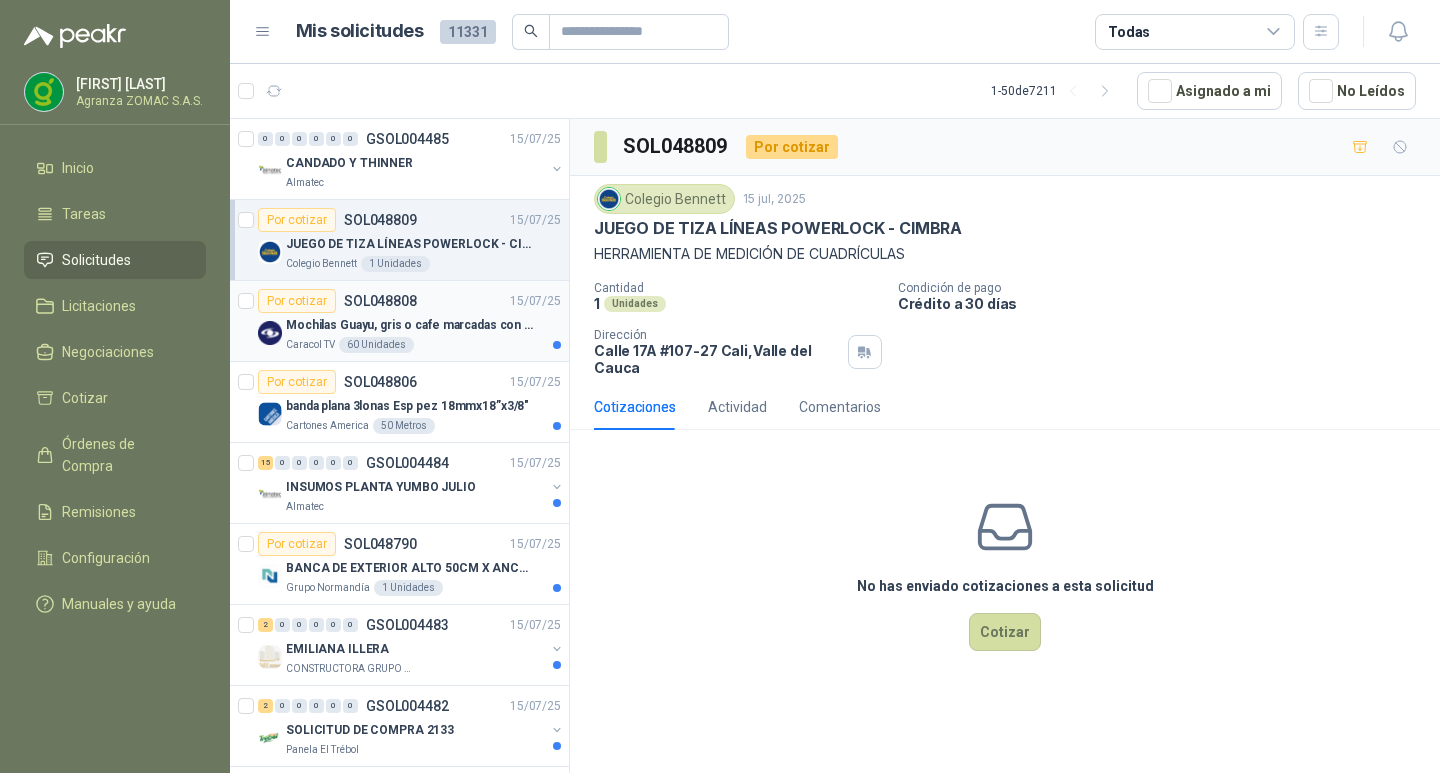click on "Por cotizar SOL048808 [DATE]" at bounding box center [409, 301] 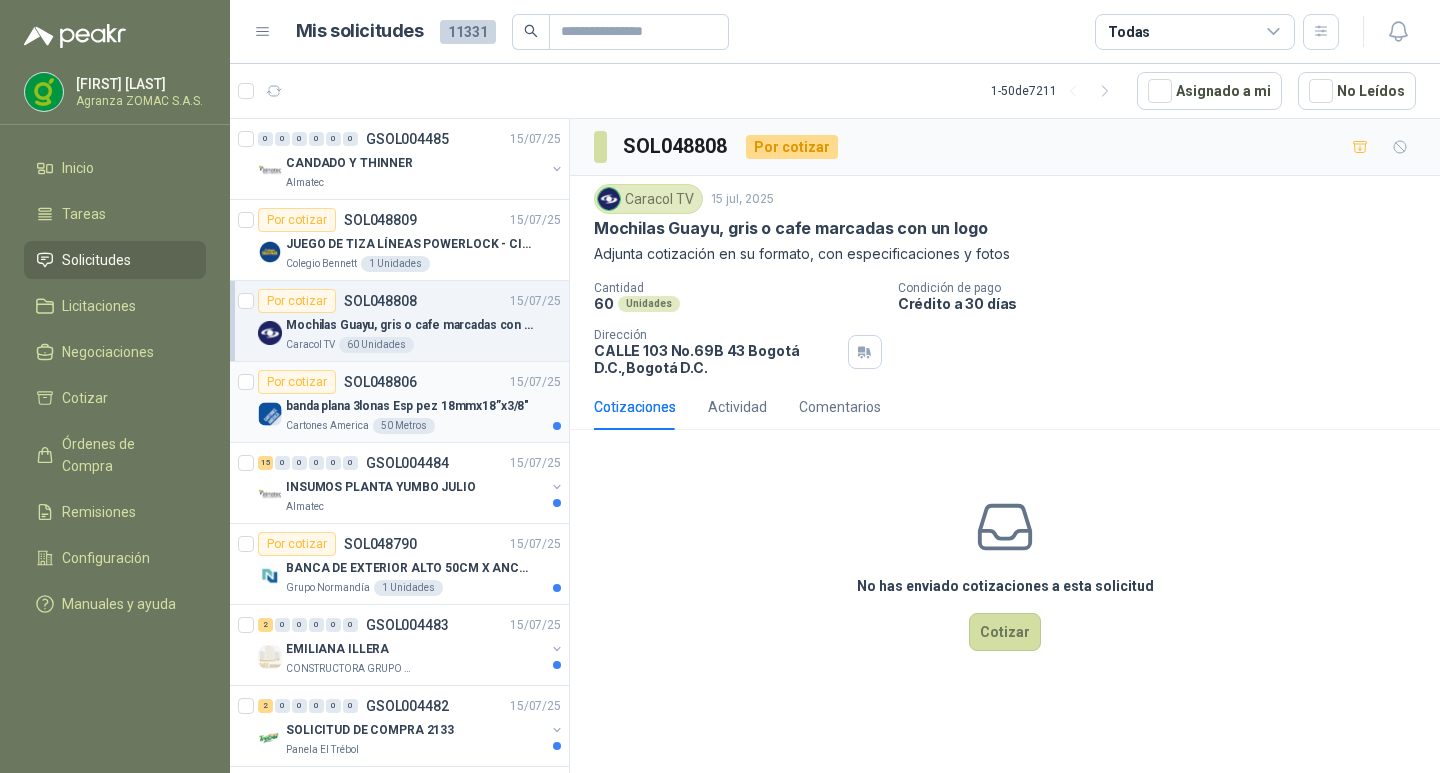 click on "Por cotizar SOL048806 15/07/25" at bounding box center (409, 382) 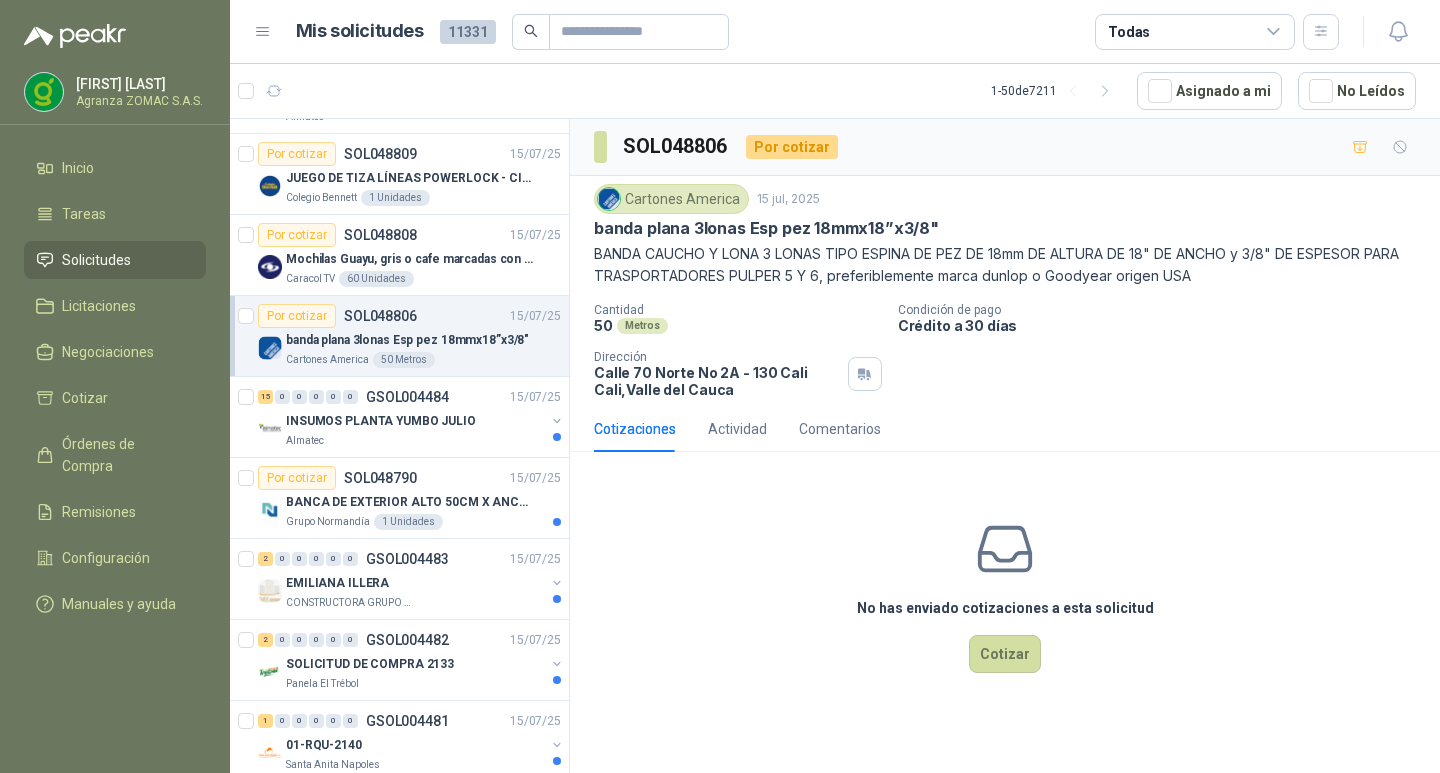 scroll, scrollTop: 100, scrollLeft: 0, axis: vertical 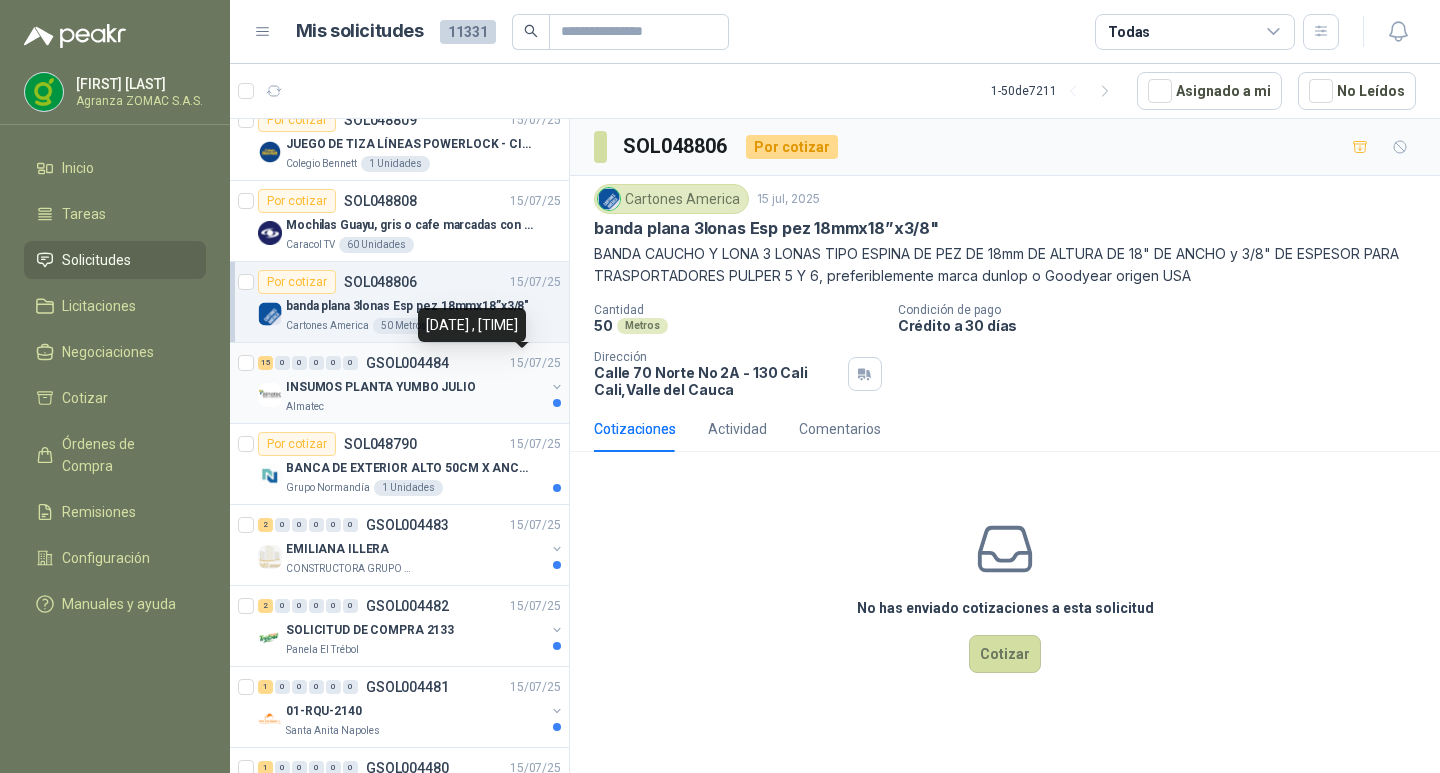 click on "15/07/25" at bounding box center [535, 363] 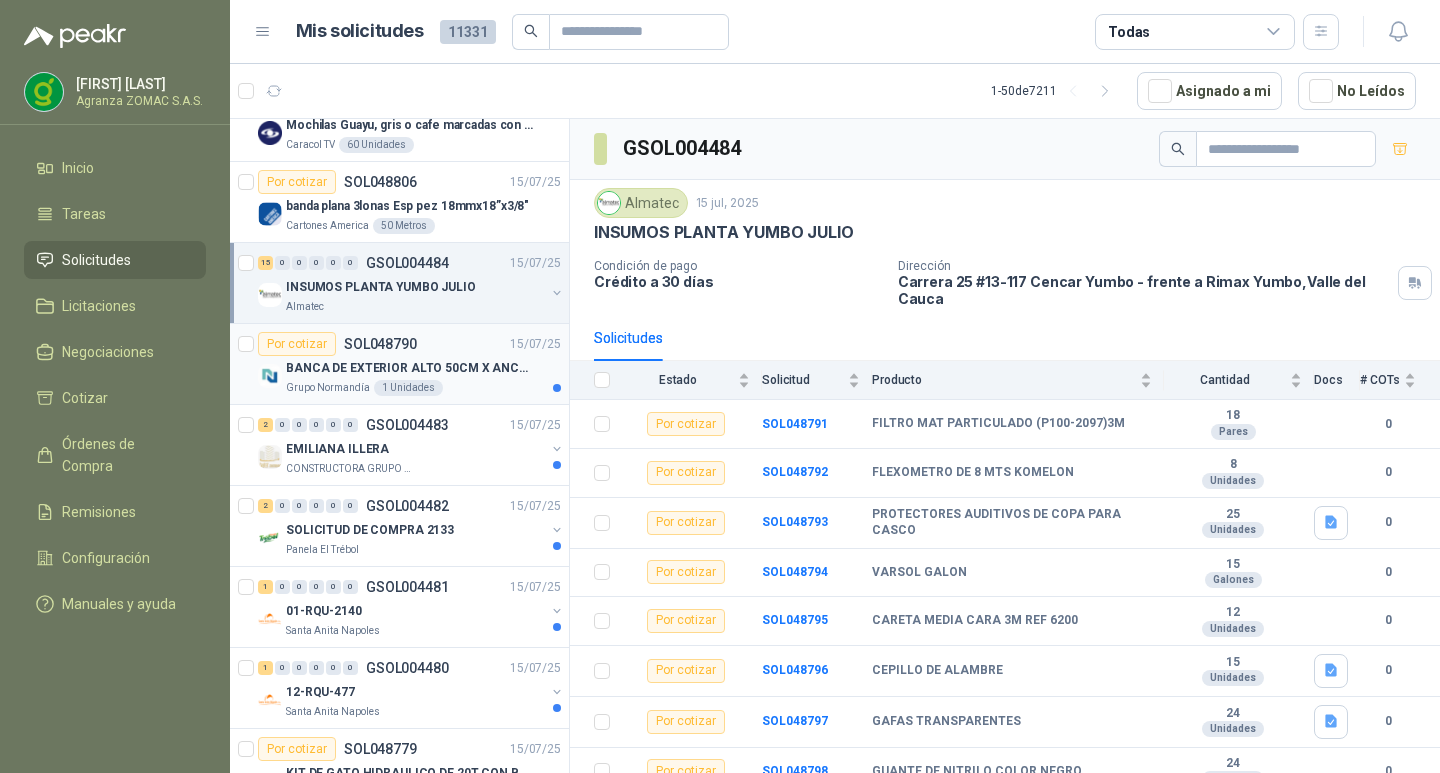 scroll, scrollTop: 300, scrollLeft: 0, axis: vertical 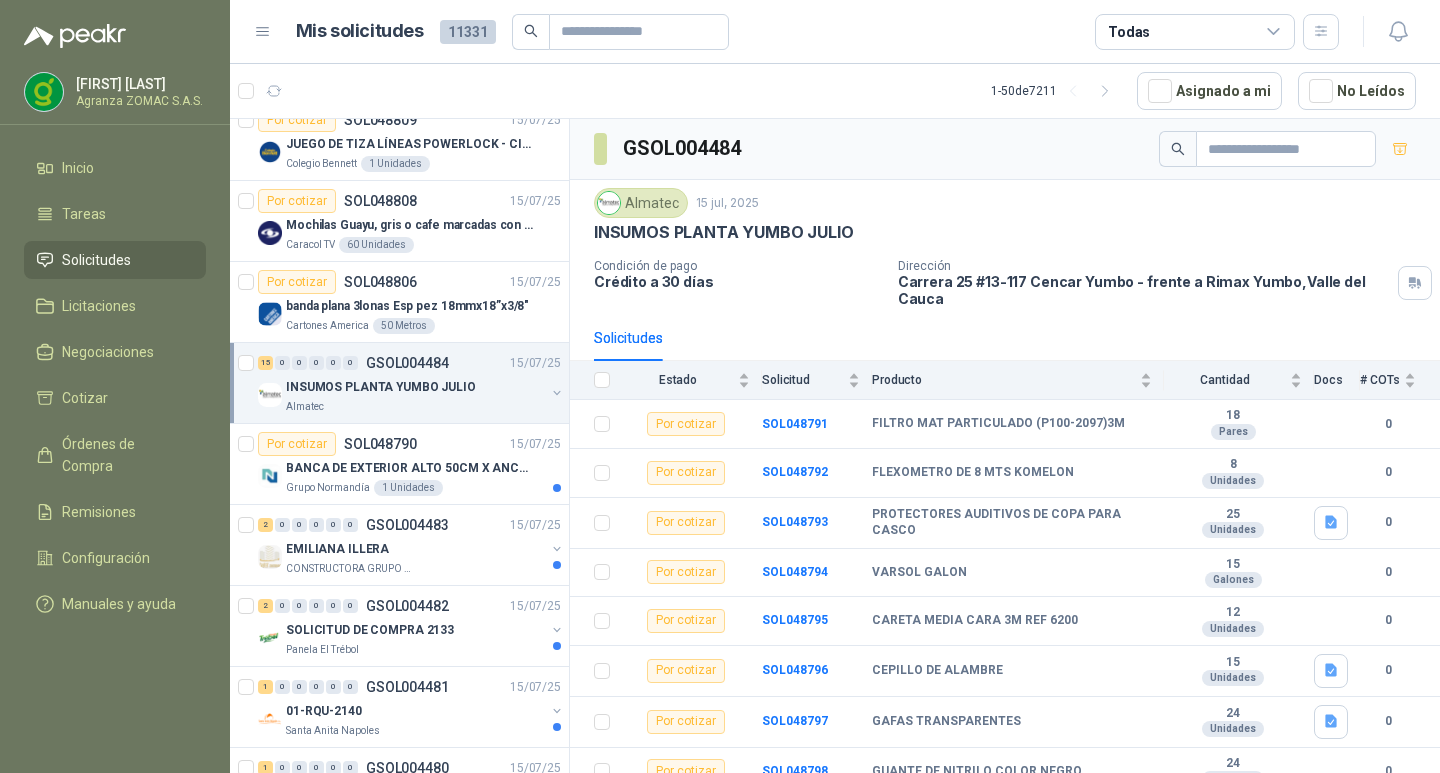 click on "INSUMOS PLANTA YUMBO JULIO" at bounding box center (381, 387) 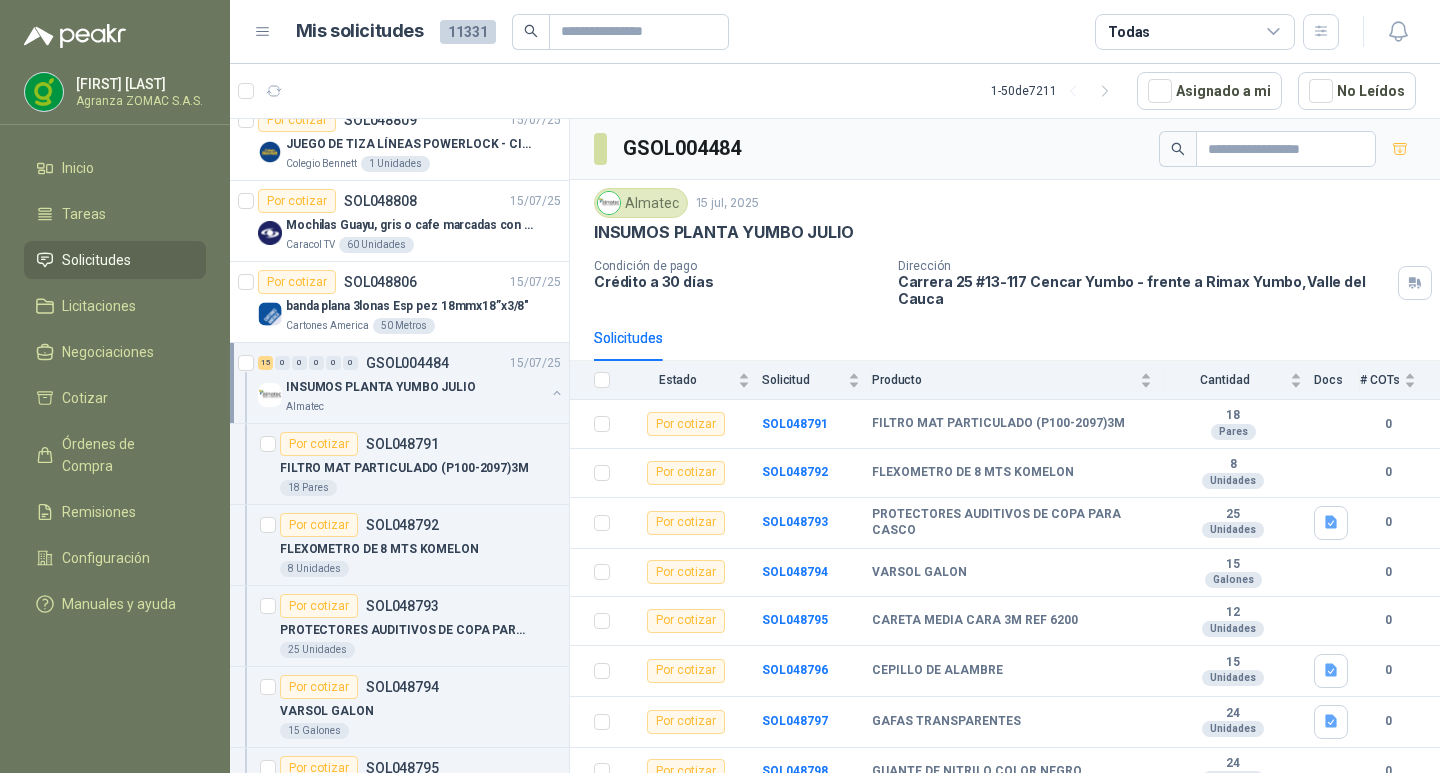 scroll, scrollTop: 7, scrollLeft: 0, axis: vertical 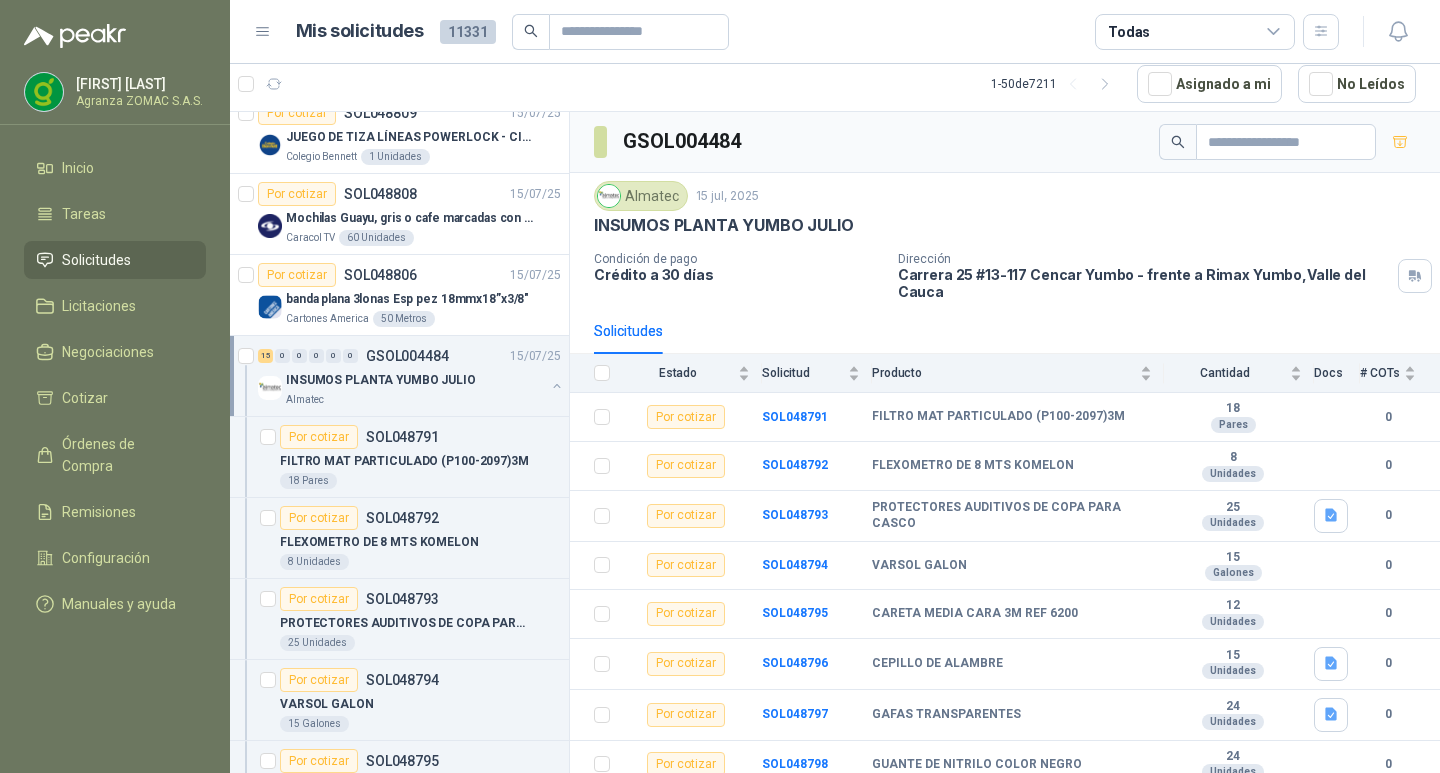 click on "INSUMOS PLANTA YUMBO JULIO" at bounding box center (381, 380) 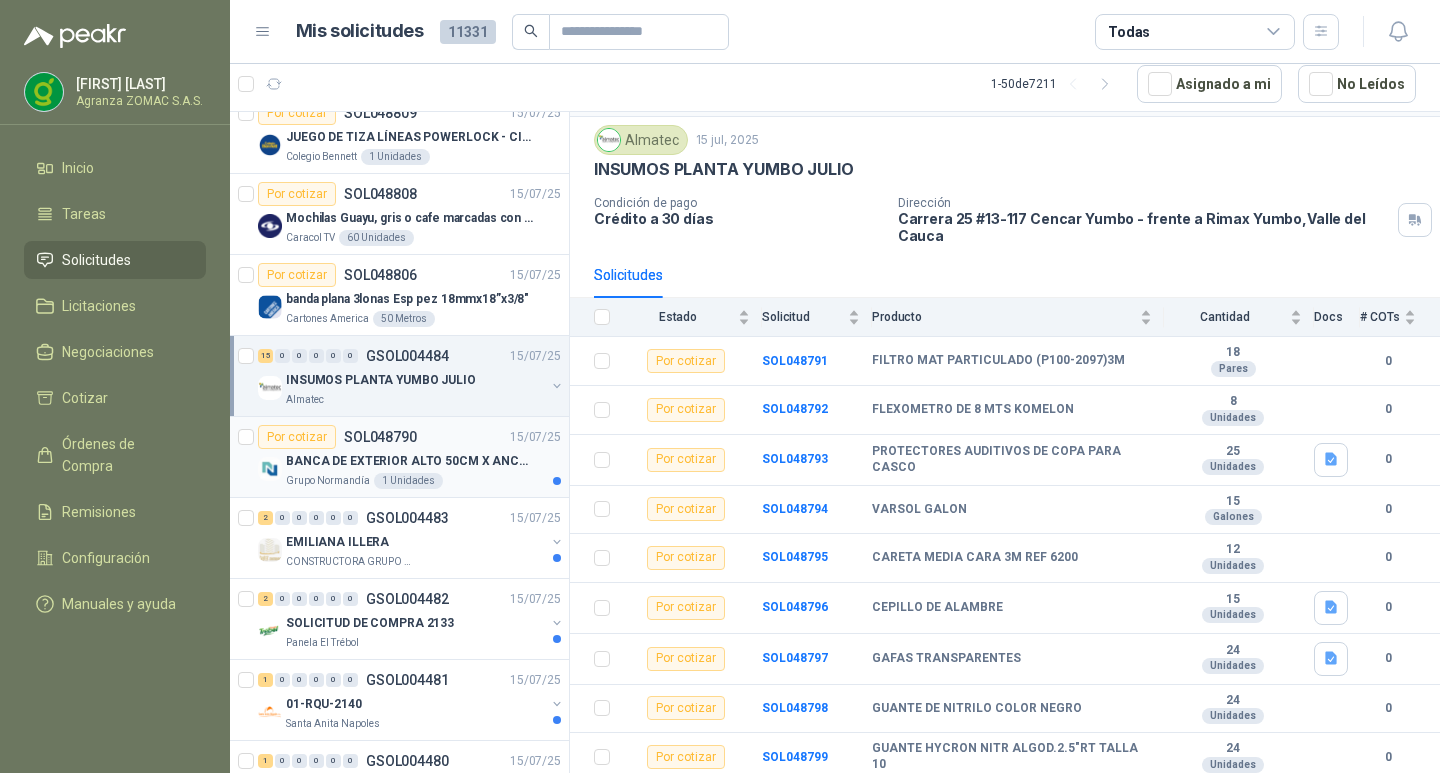 scroll, scrollTop: 0, scrollLeft: 0, axis: both 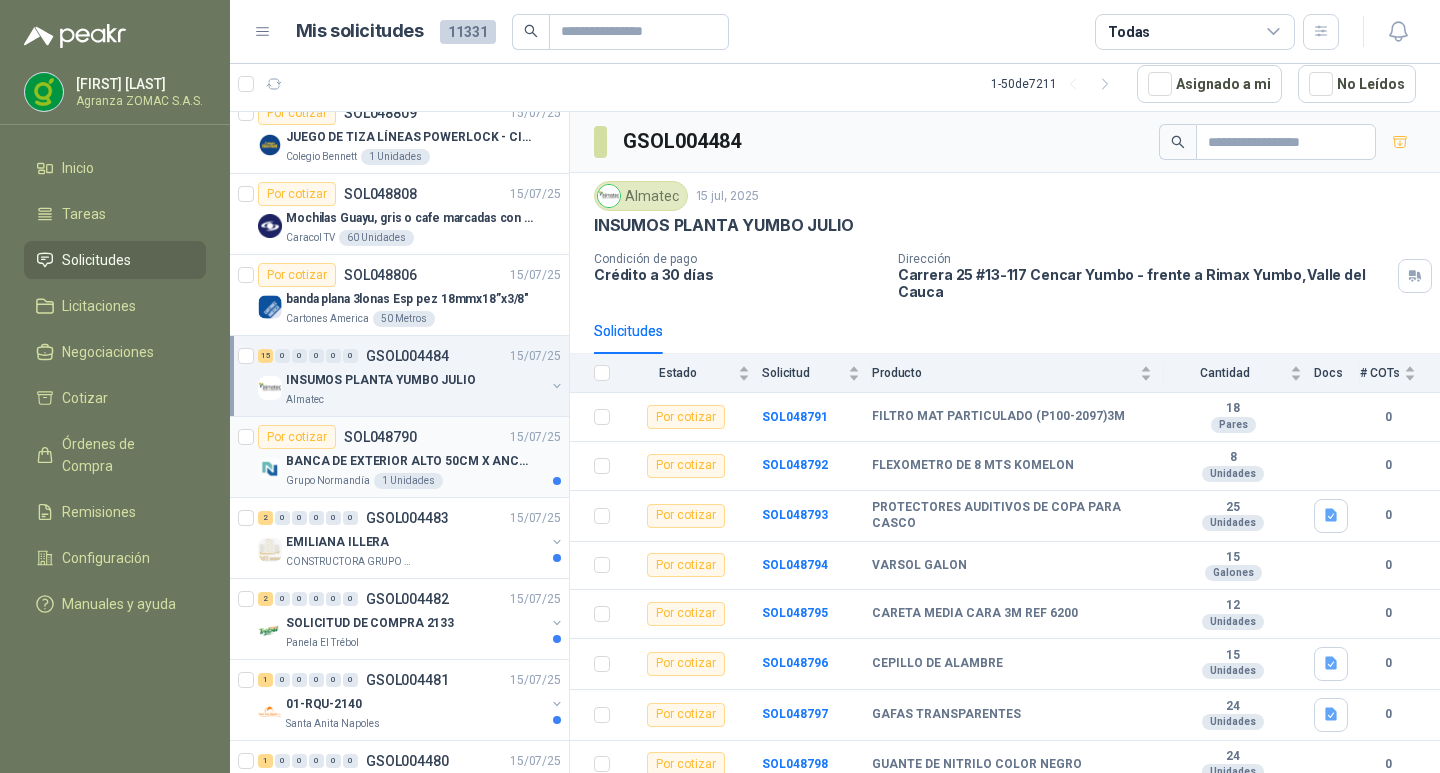click on "Por cotizar SOL048790 [DATE]" at bounding box center [409, 437] 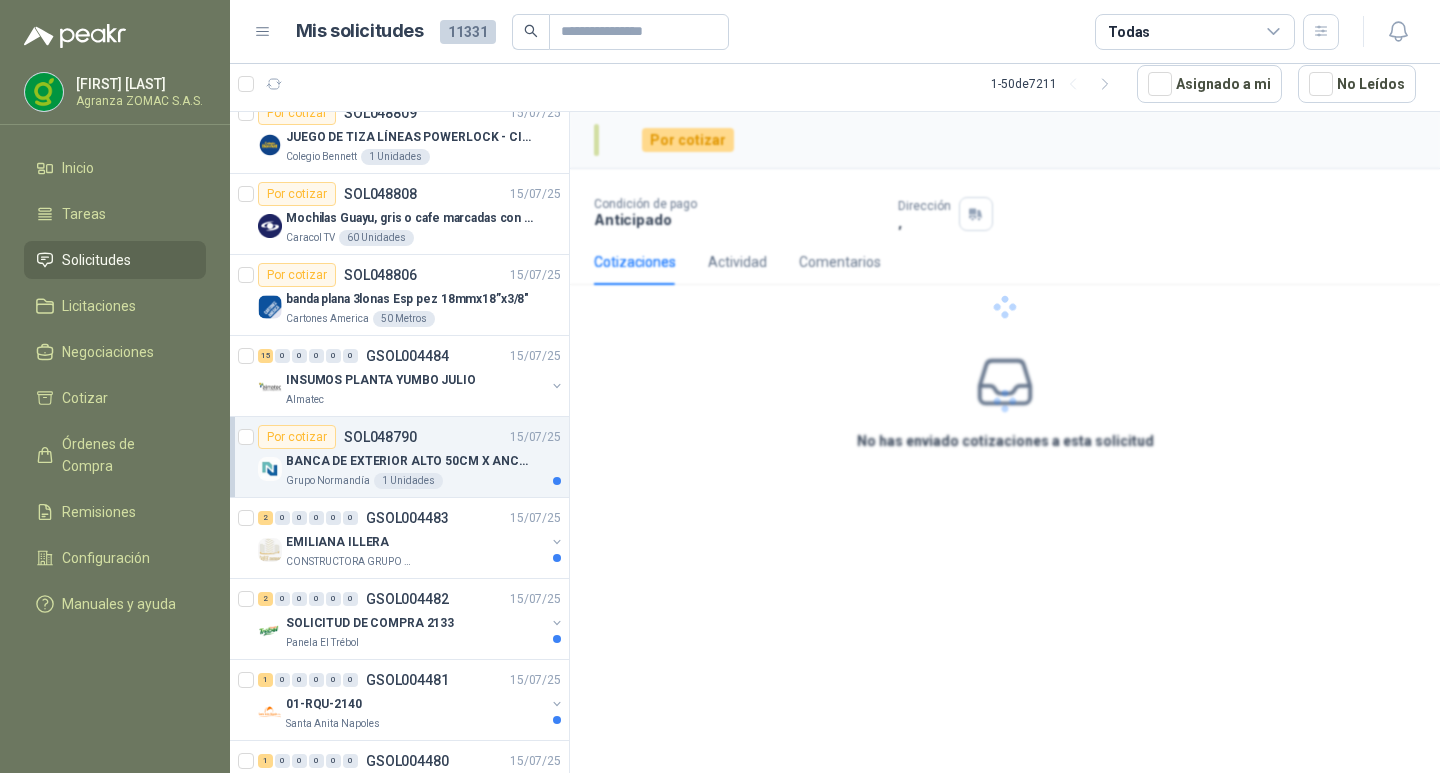 scroll, scrollTop: 200, scrollLeft: 0, axis: vertical 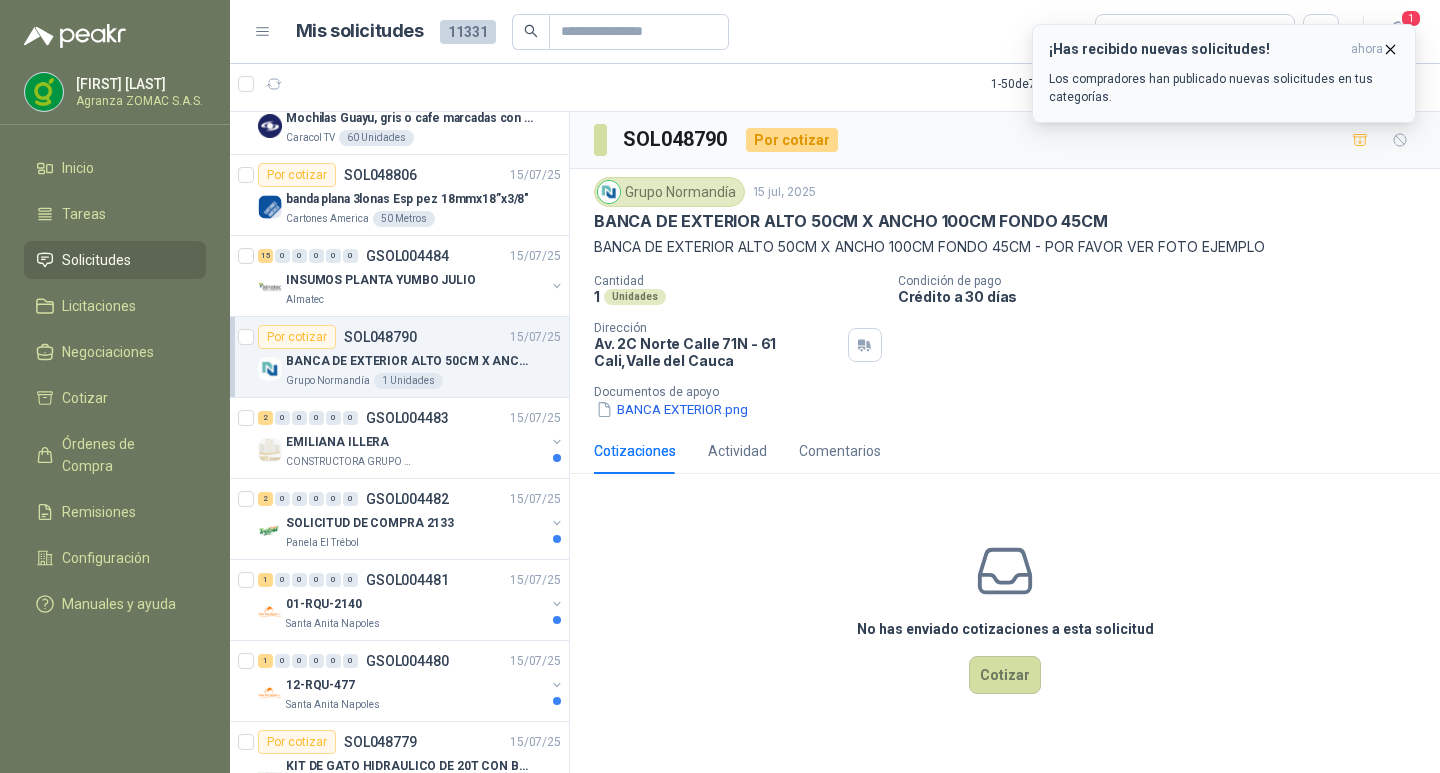 click 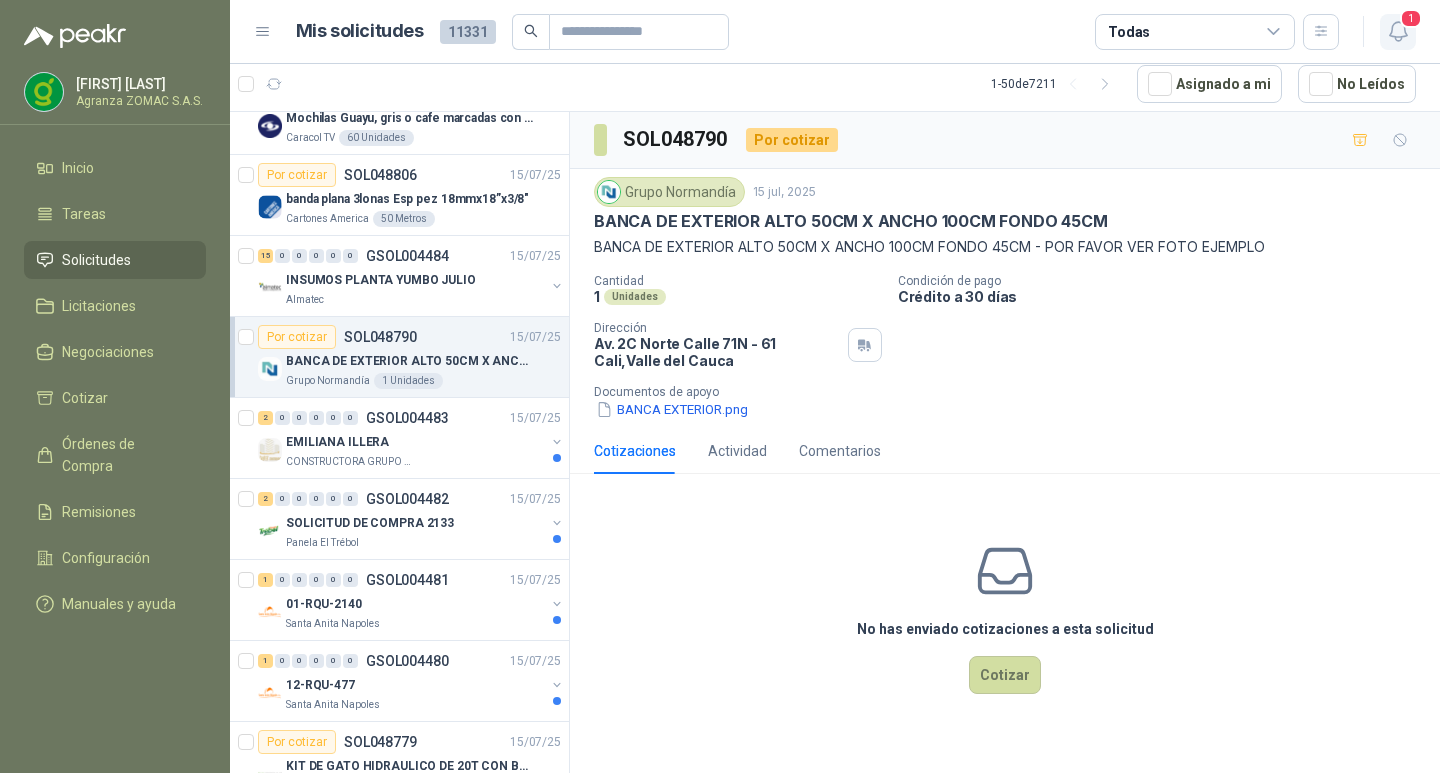 click 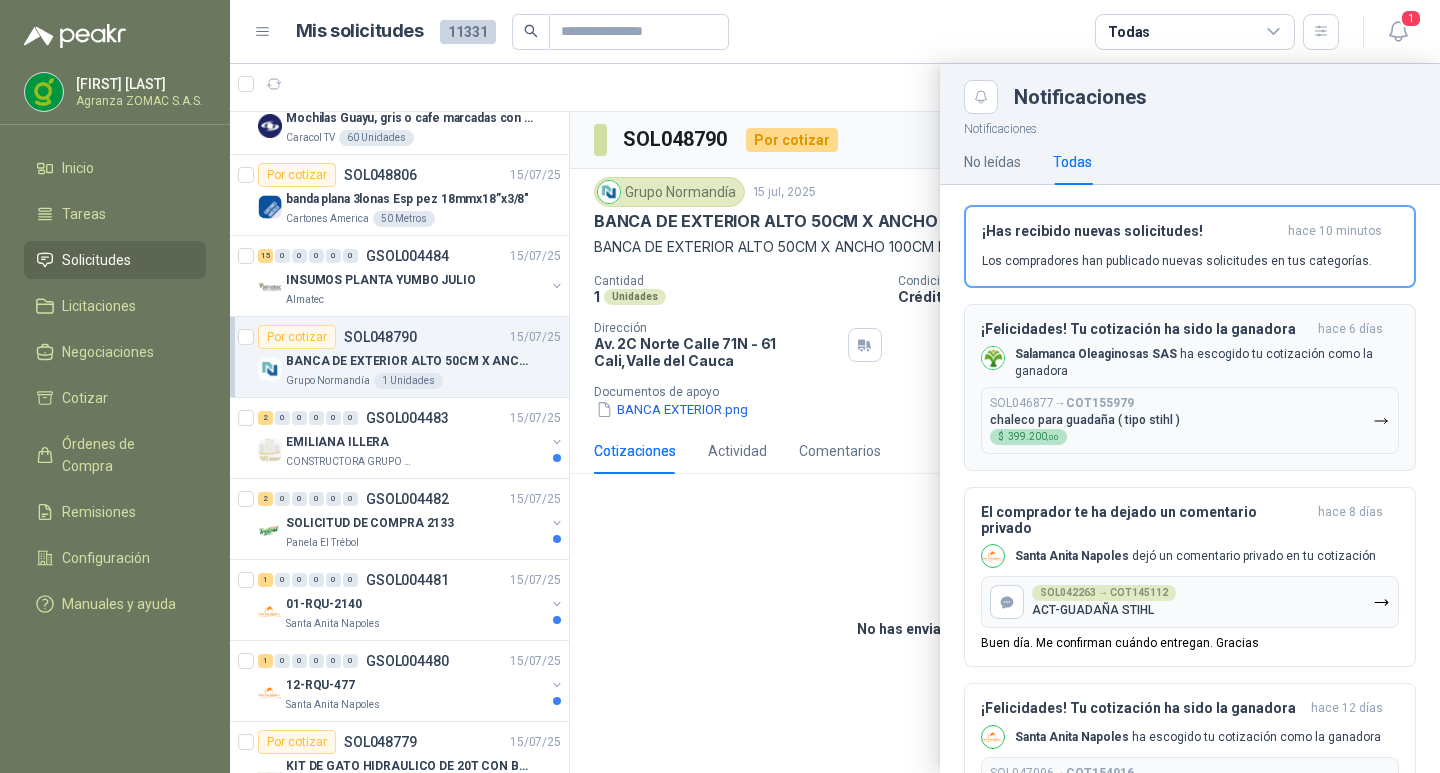 scroll, scrollTop: 0, scrollLeft: 0, axis: both 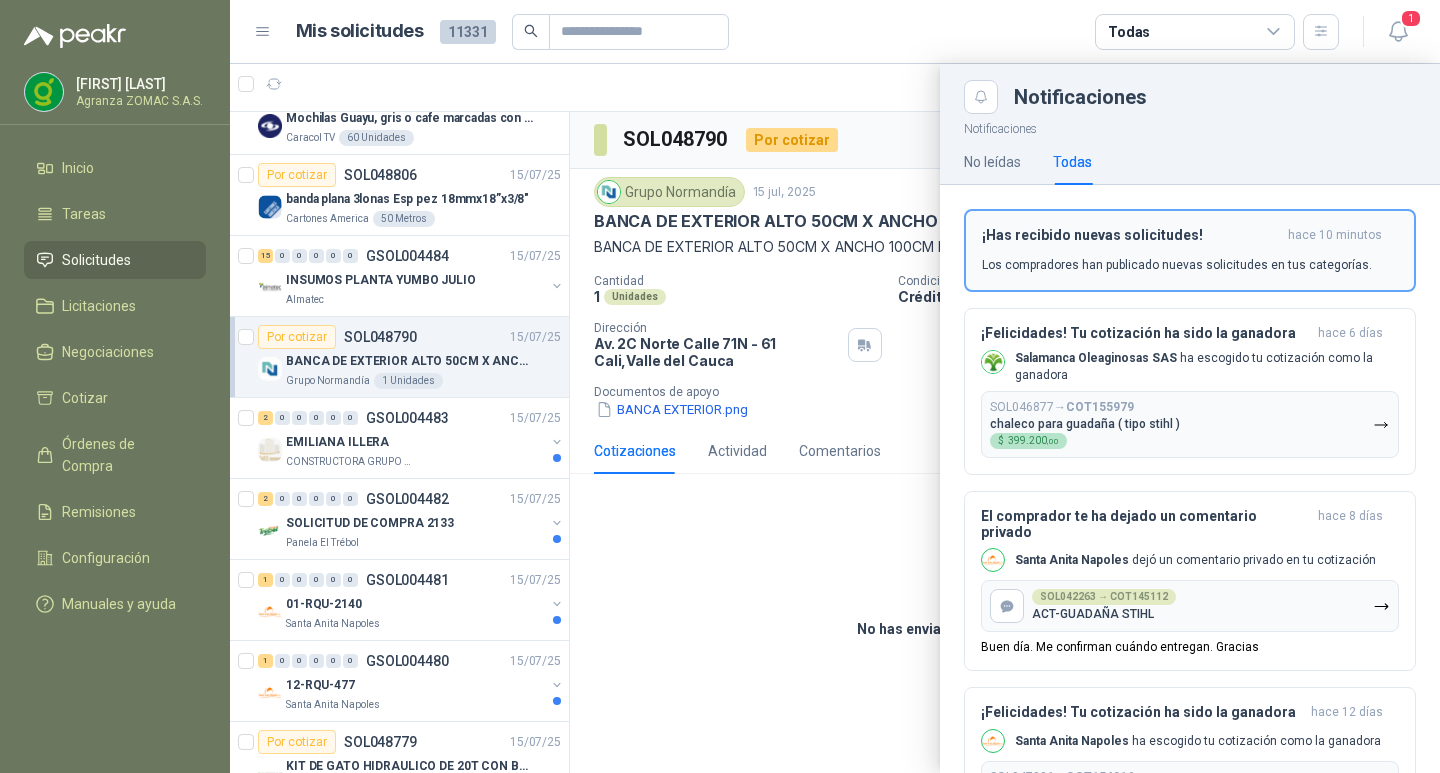 click on "Los compradores han publicado nuevas solicitudes en tus categorías." at bounding box center (1177, 265) 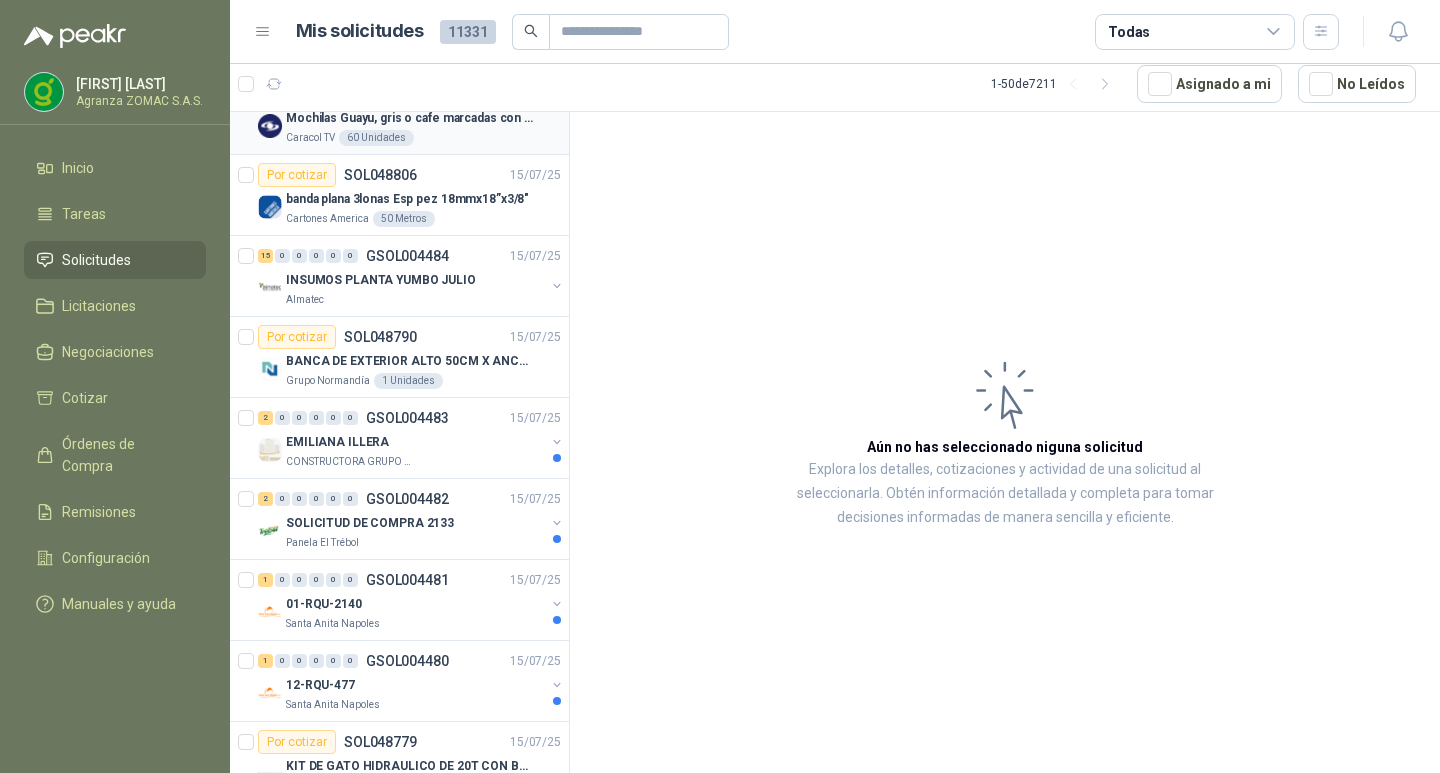 scroll, scrollTop: 0, scrollLeft: 0, axis: both 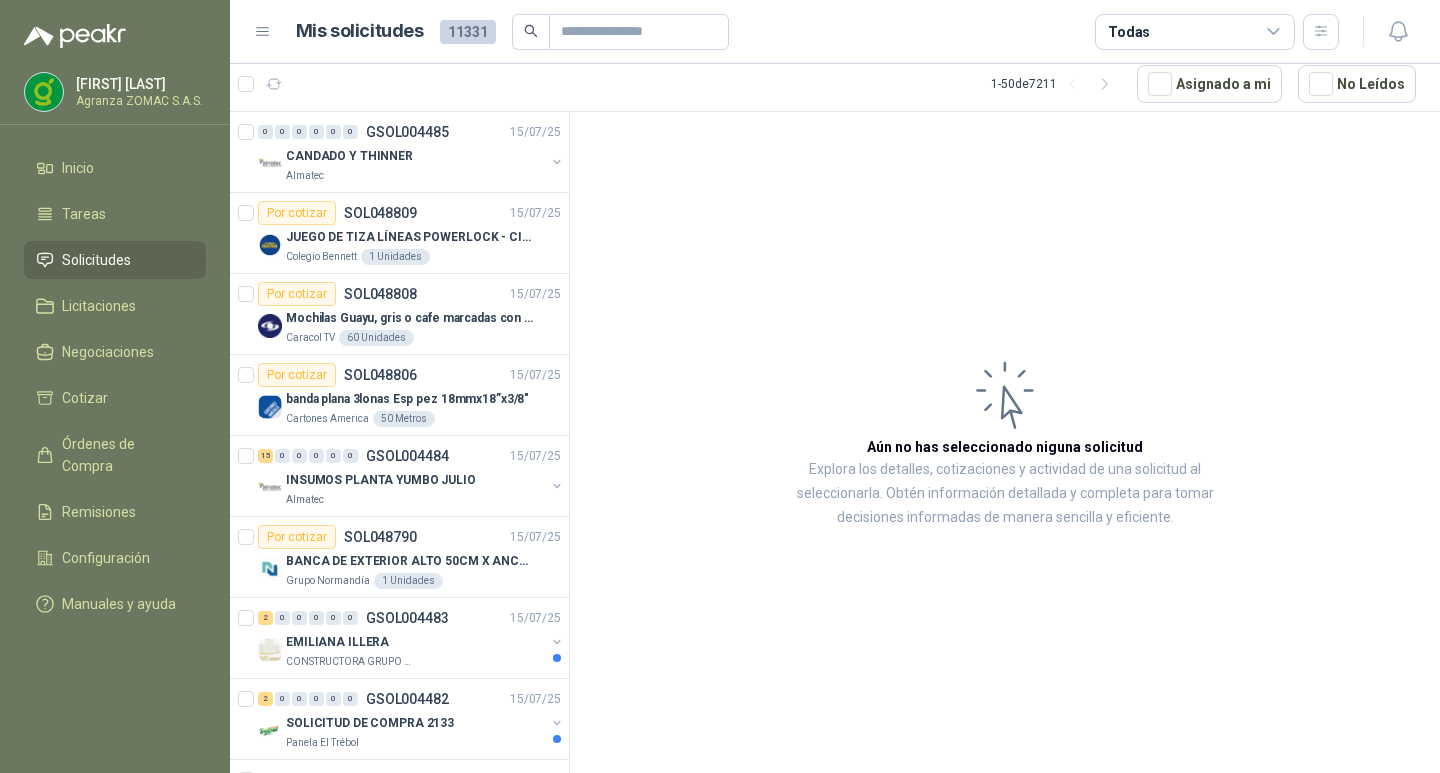 click at bounding box center (1377, 31) 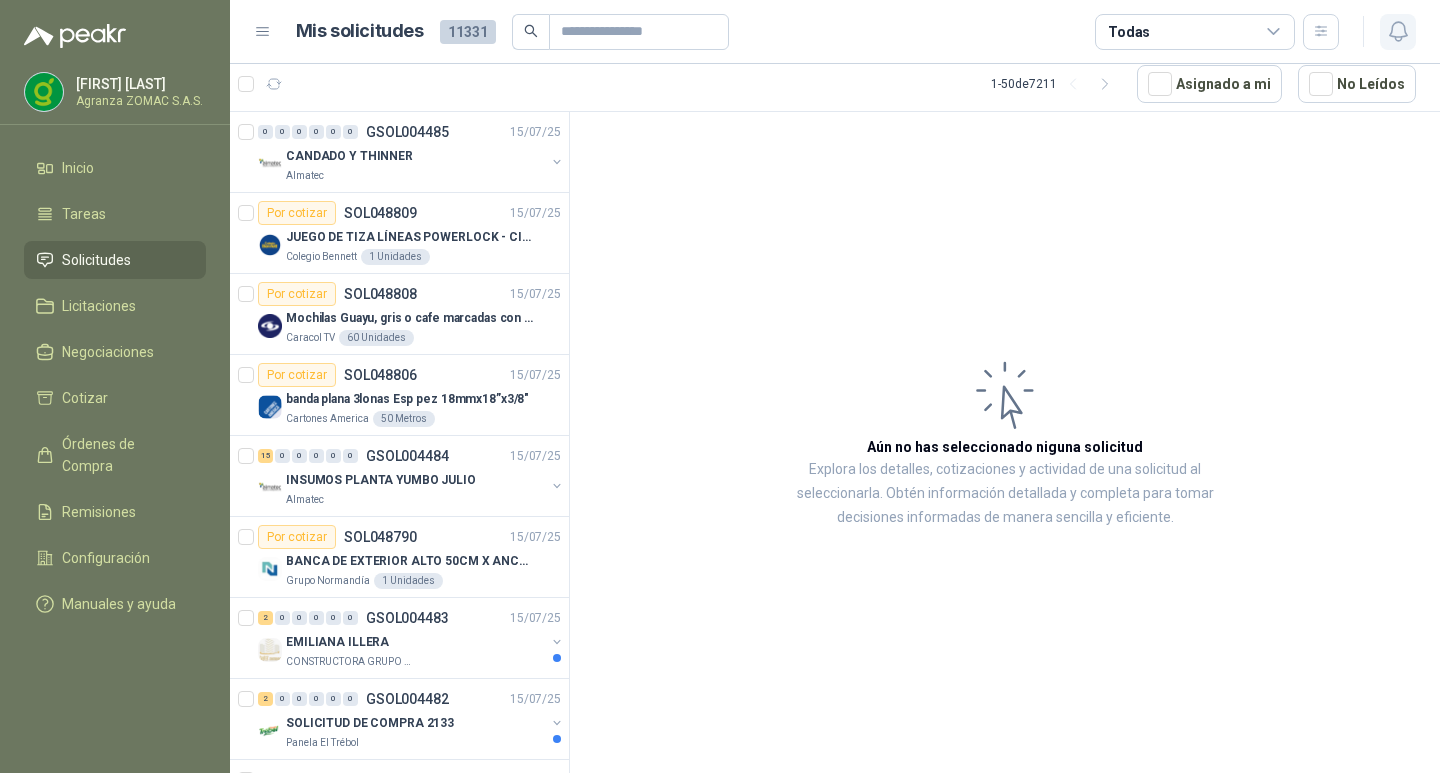 click 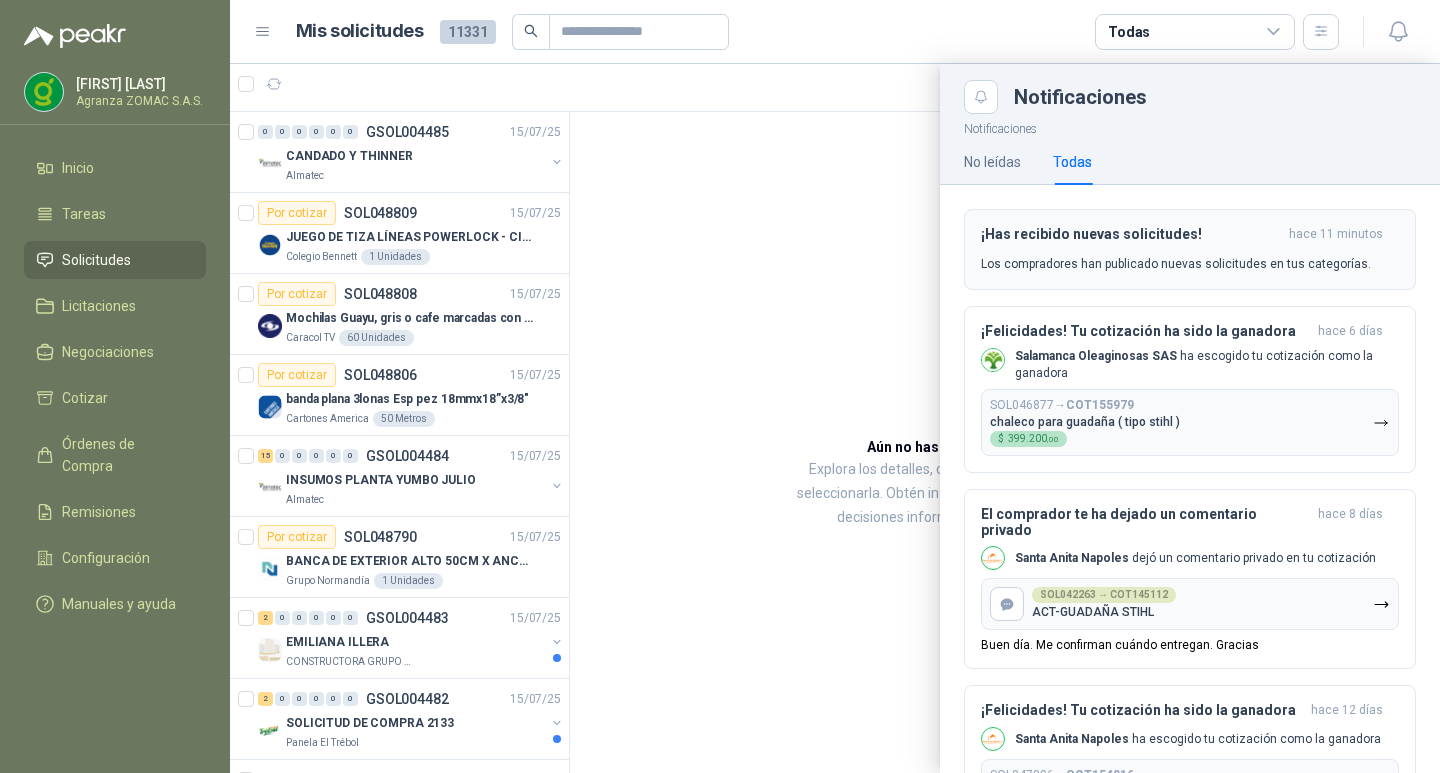 click on "¡Has recibido nuevas solicitudes!" at bounding box center (1131, 234) 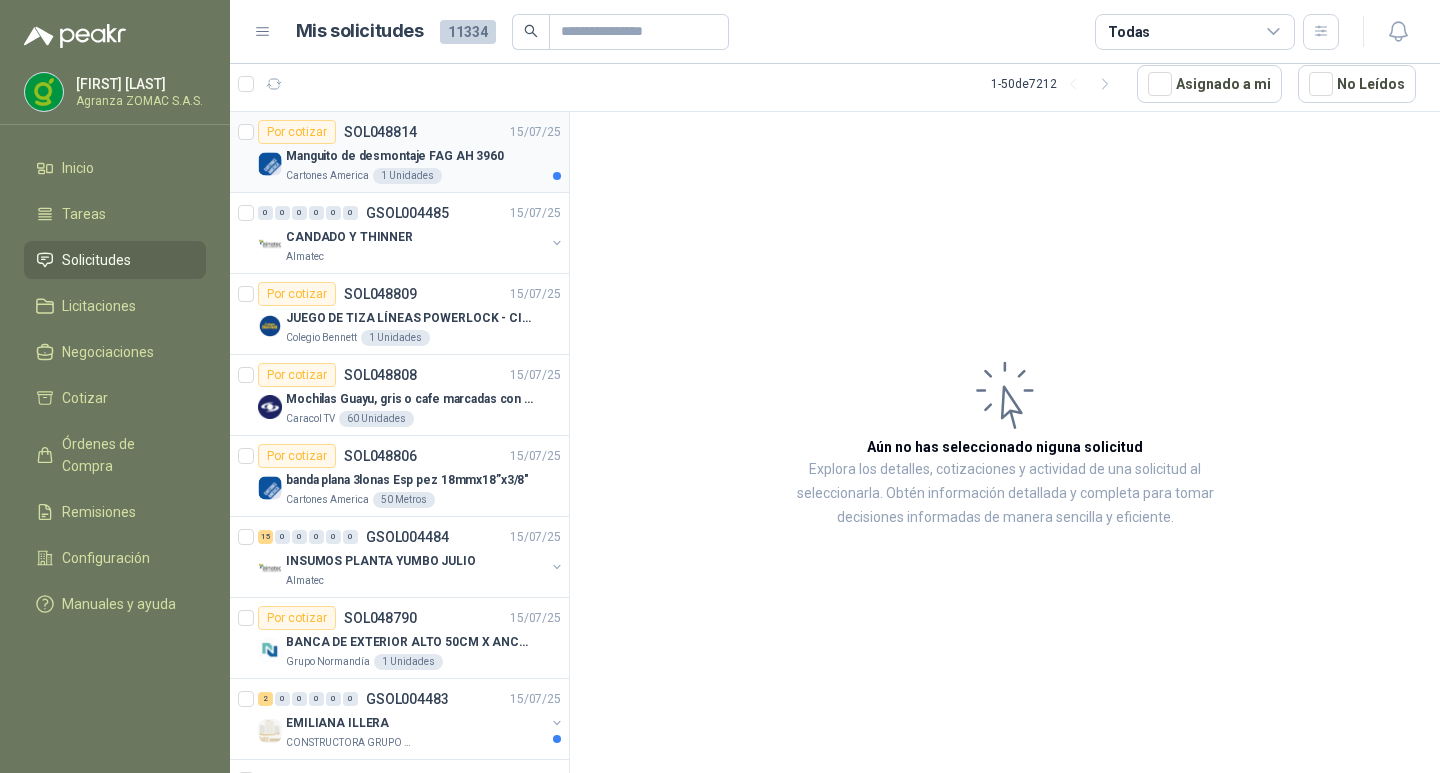 click on "Manguito de desmontaje FAG AH 3960" at bounding box center (395, 156) 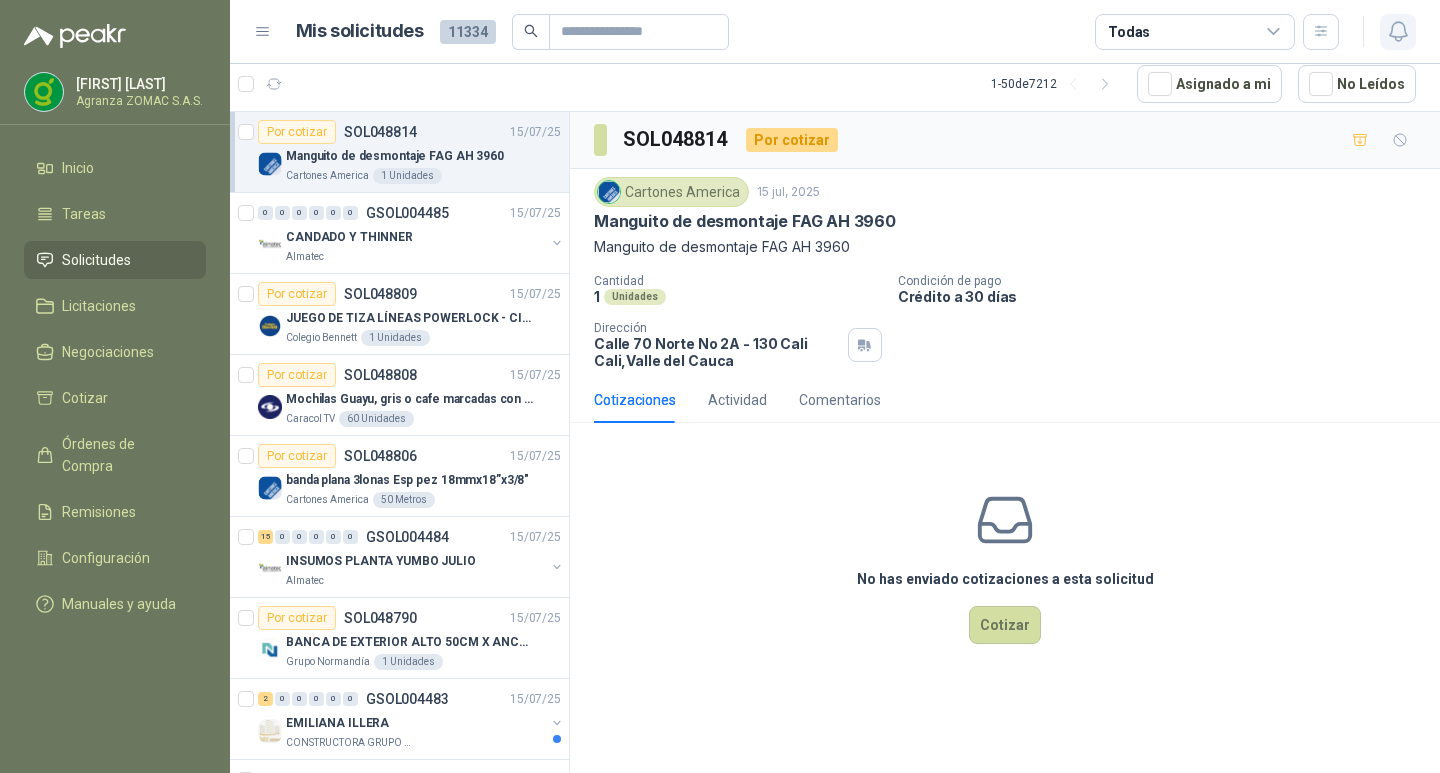 click 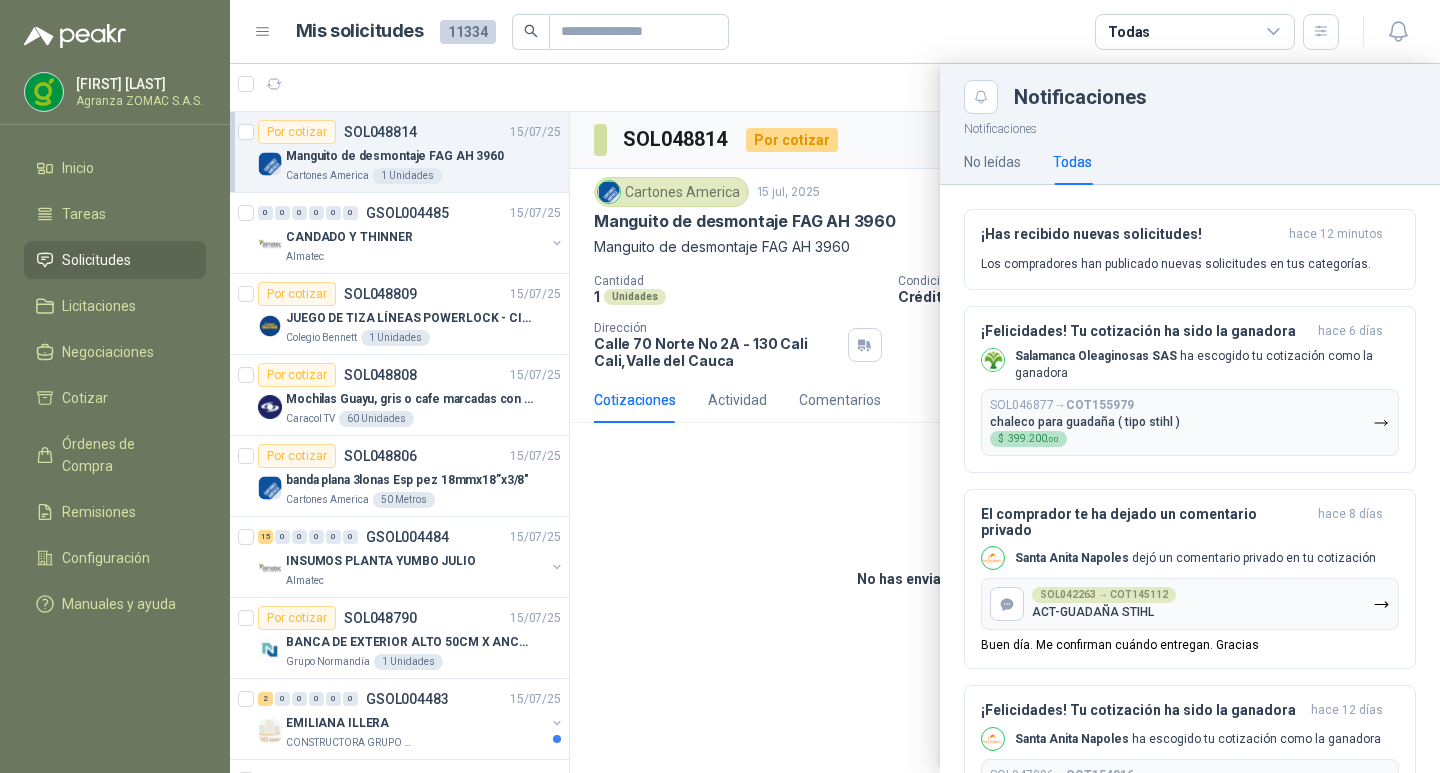 click at bounding box center [835, 418] 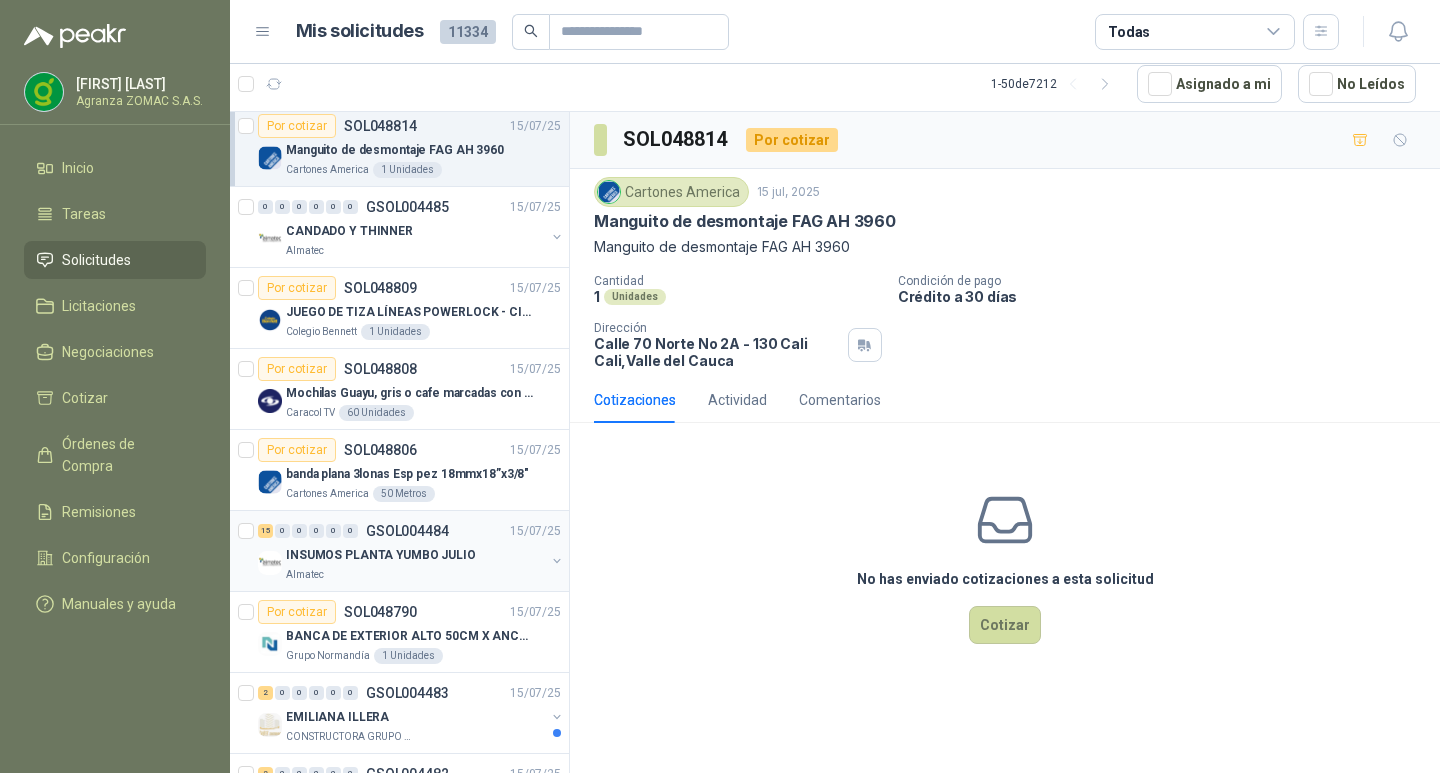 scroll, scrollTop: 0, scrollLeft: 0, axis: both 